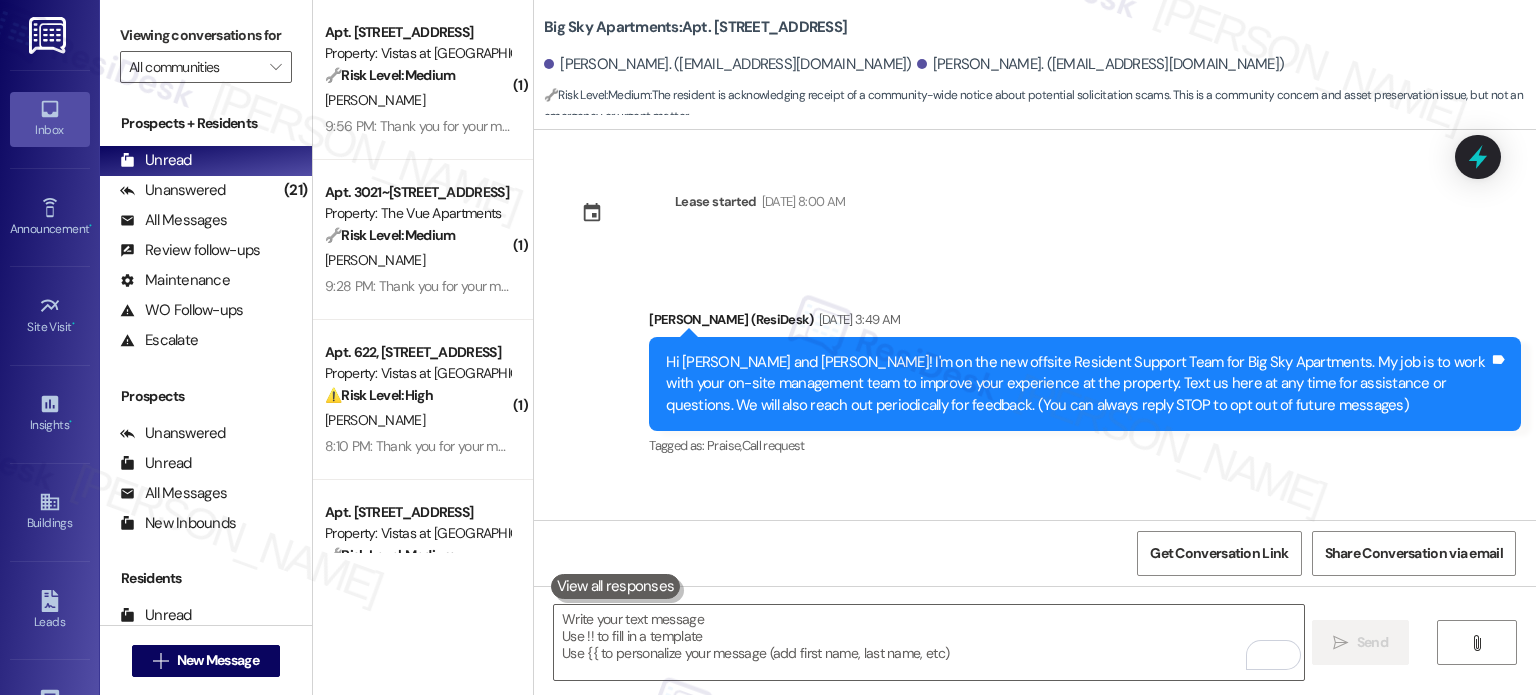 scroll, scrollTop: 0, scrollLeft: 0, axis: both 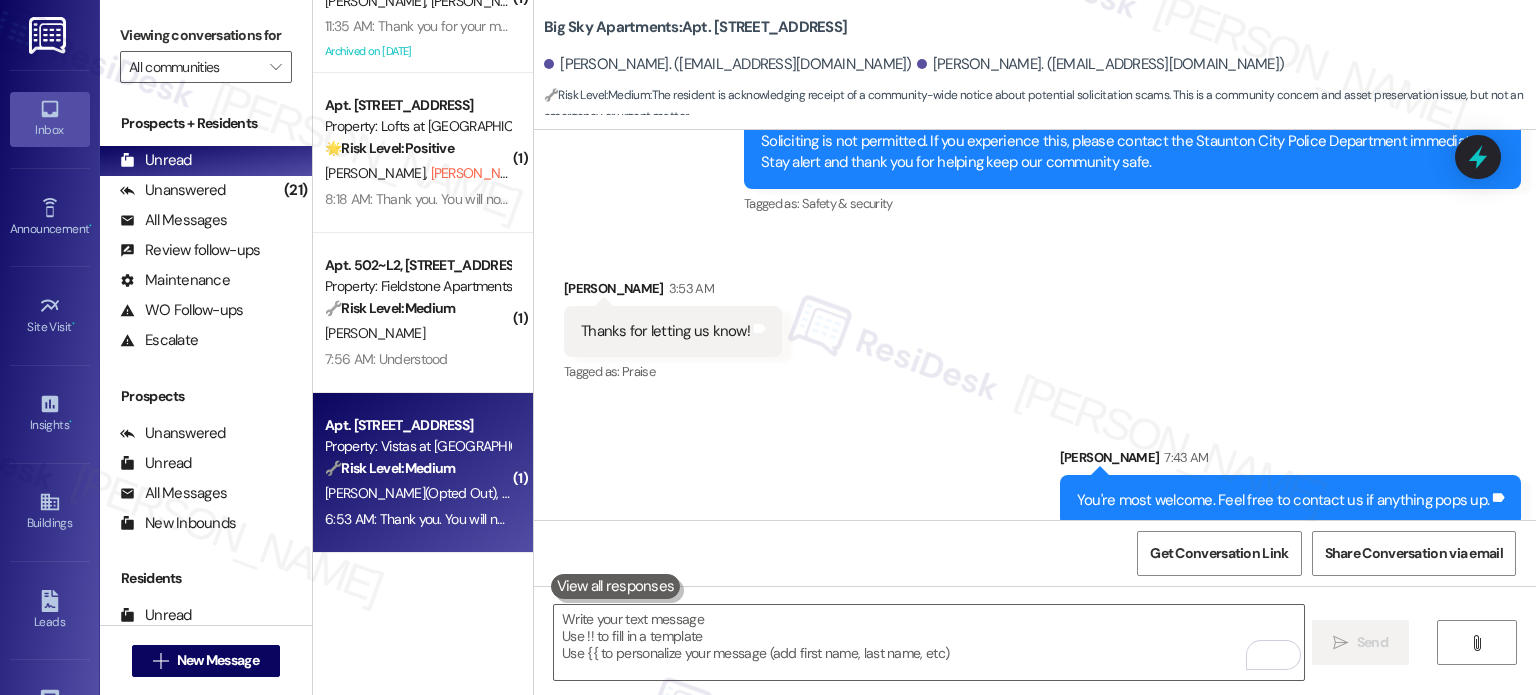 click on "[PERSON_NAME]  (Opted Out)" at bounding box center [413, 493] 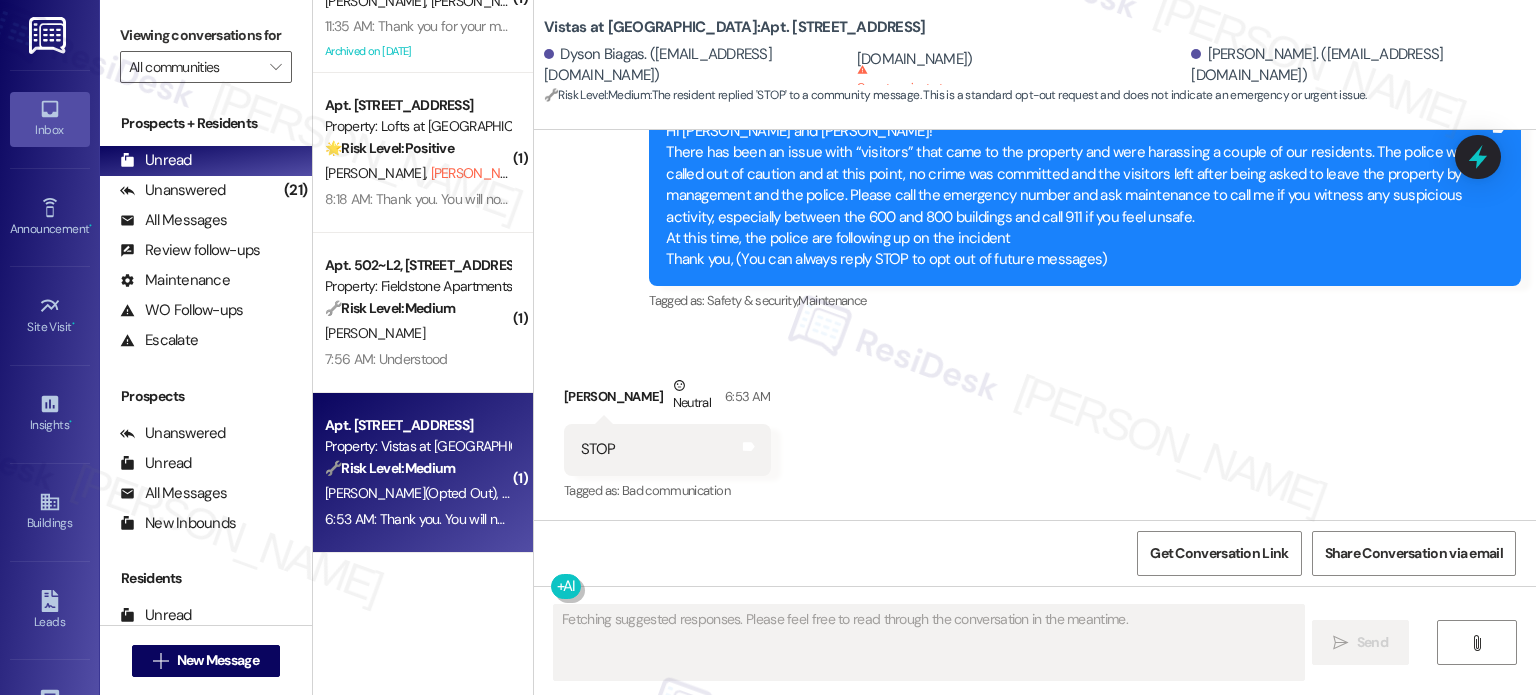 scroll, scrollTop: 605, scrollLeft: 0, axis: vertical 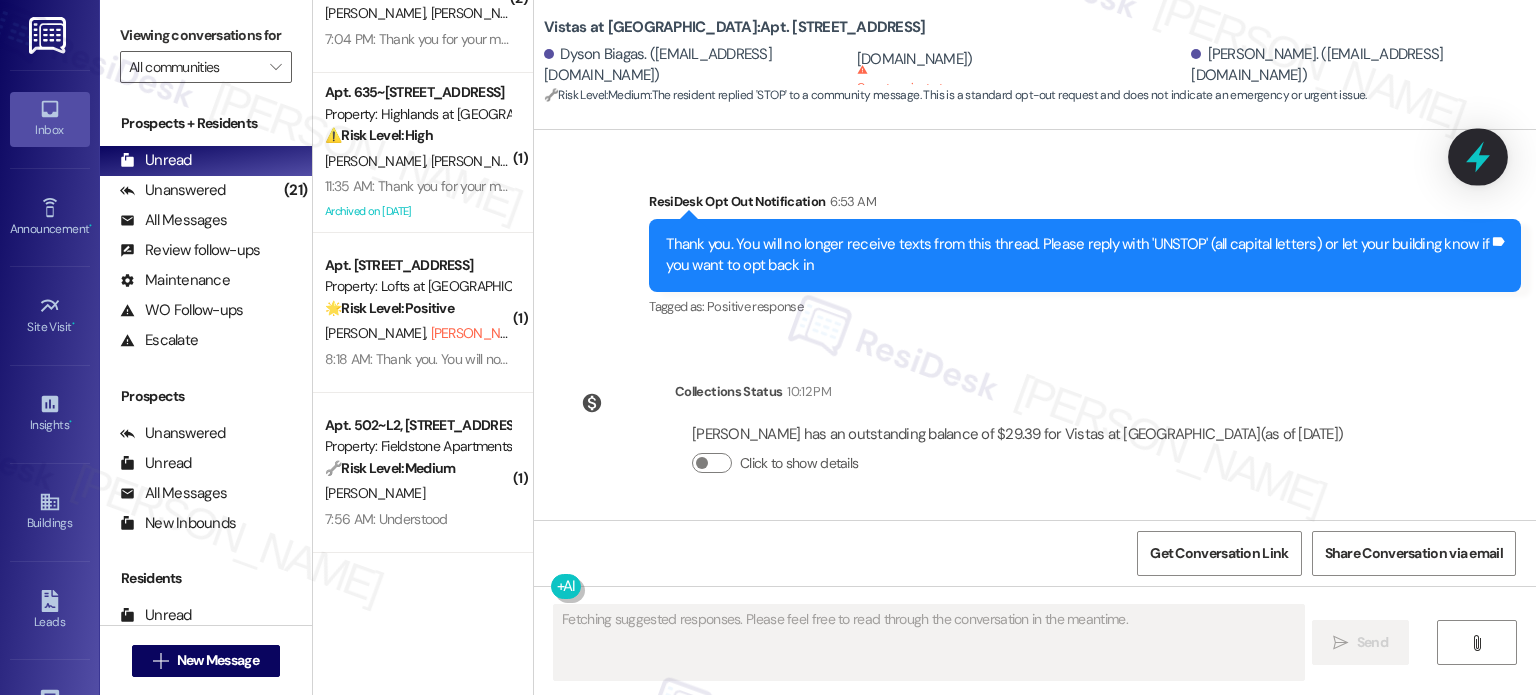 drag, startPoint x: 1472, startPoint y: 155, endPoint x: 1350, endPoint y: 219, distance: 137.76791 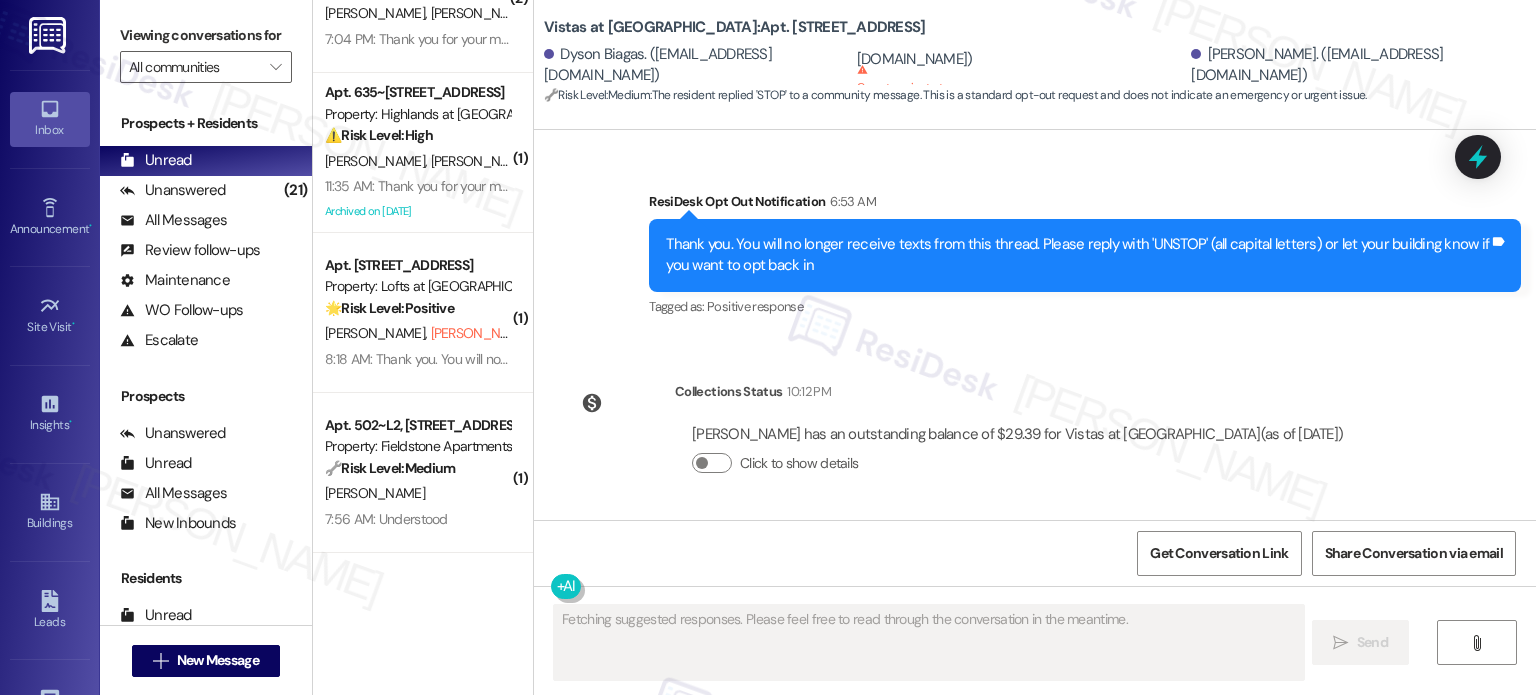 click 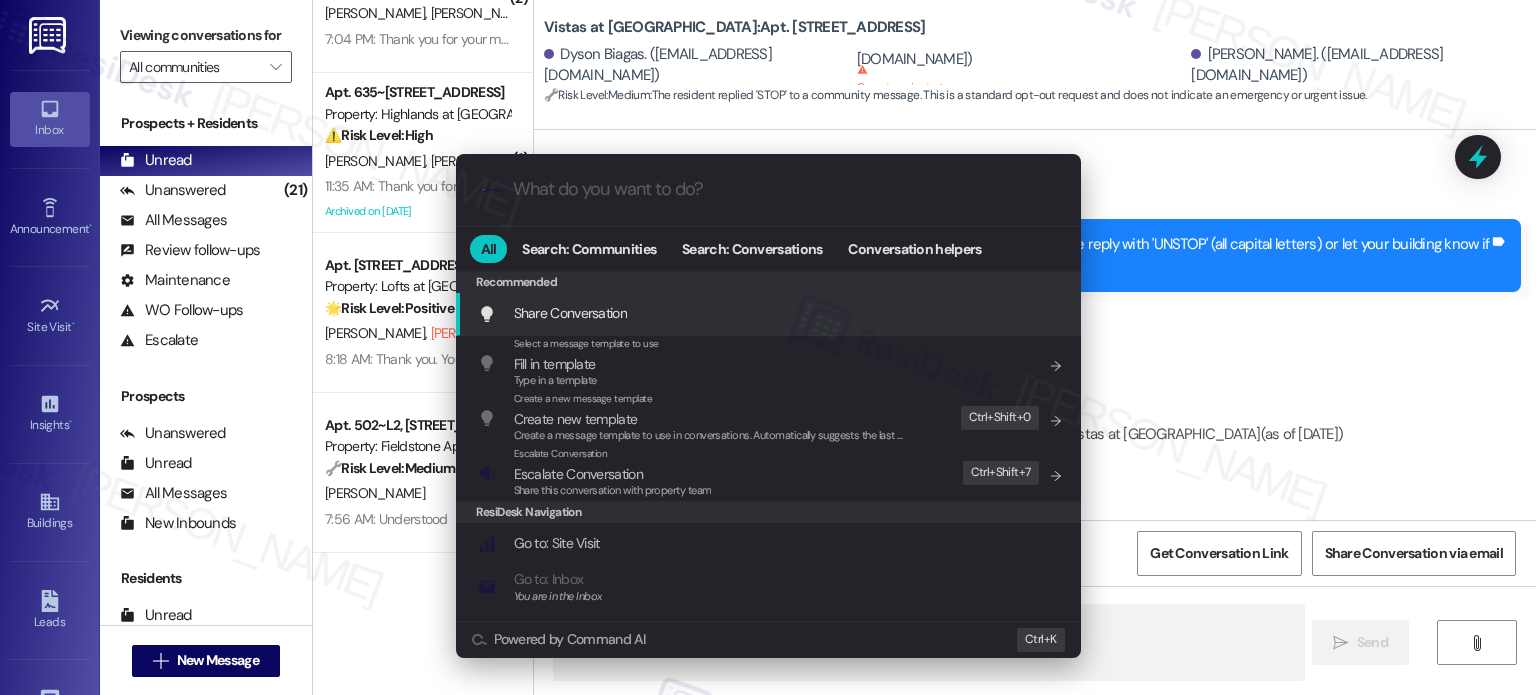type on "Hi {{first_name}}" 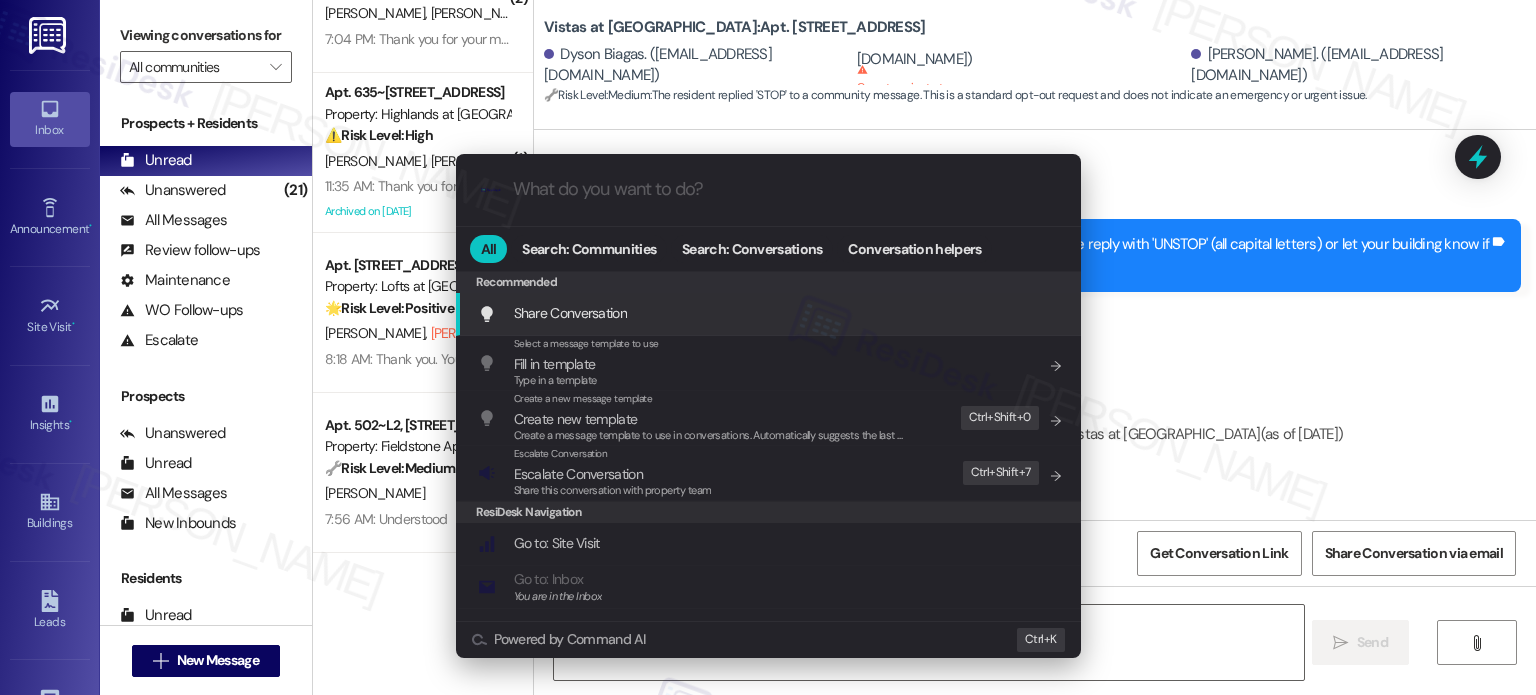 type on "a" 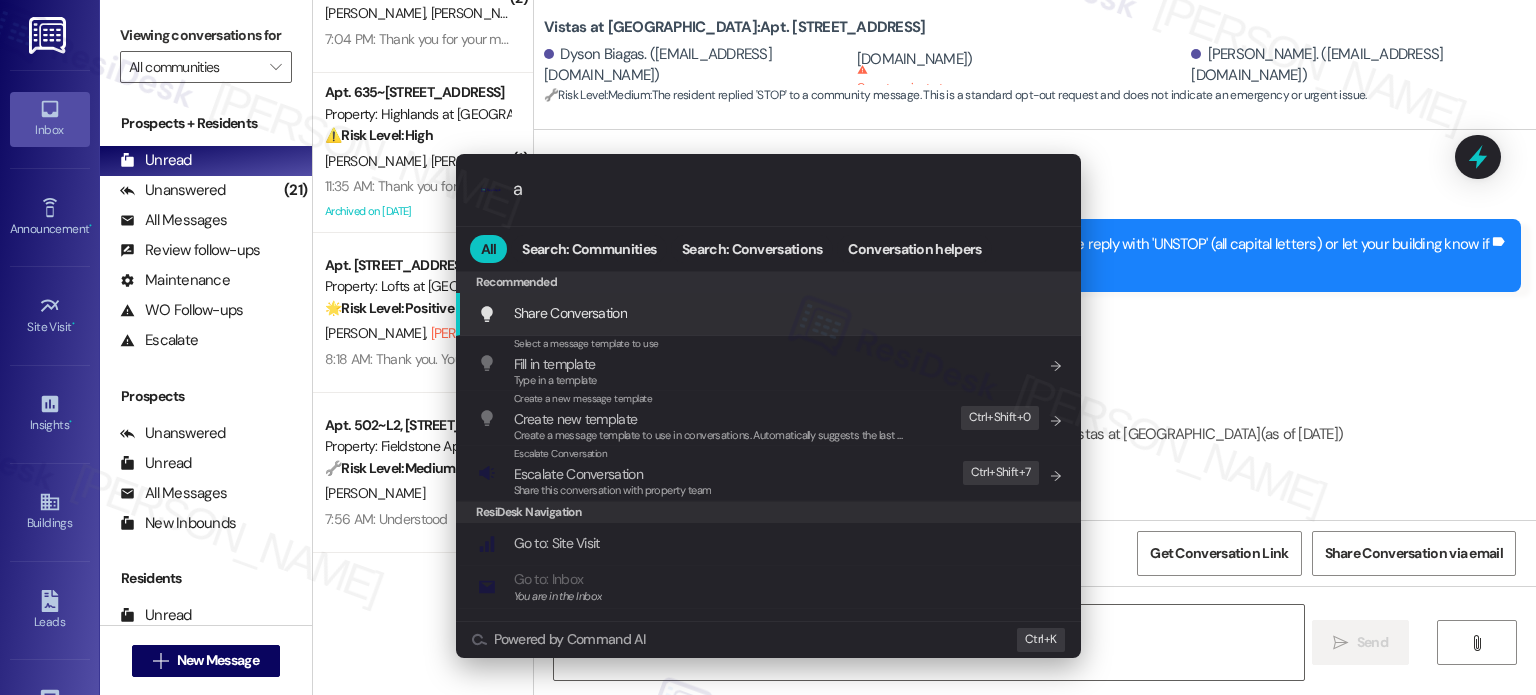type on "Hi {{first_name}}, I" 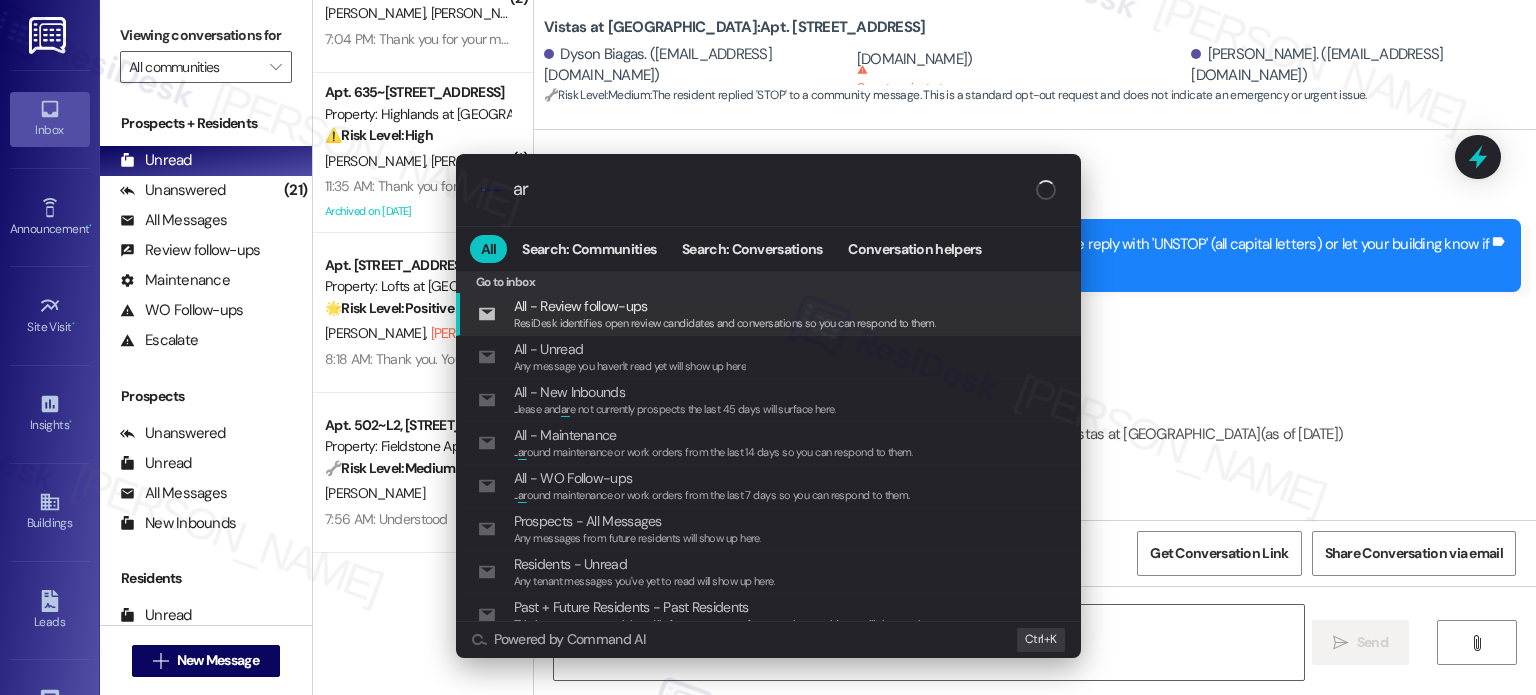 type on "Hi {{first_name}}, I see" 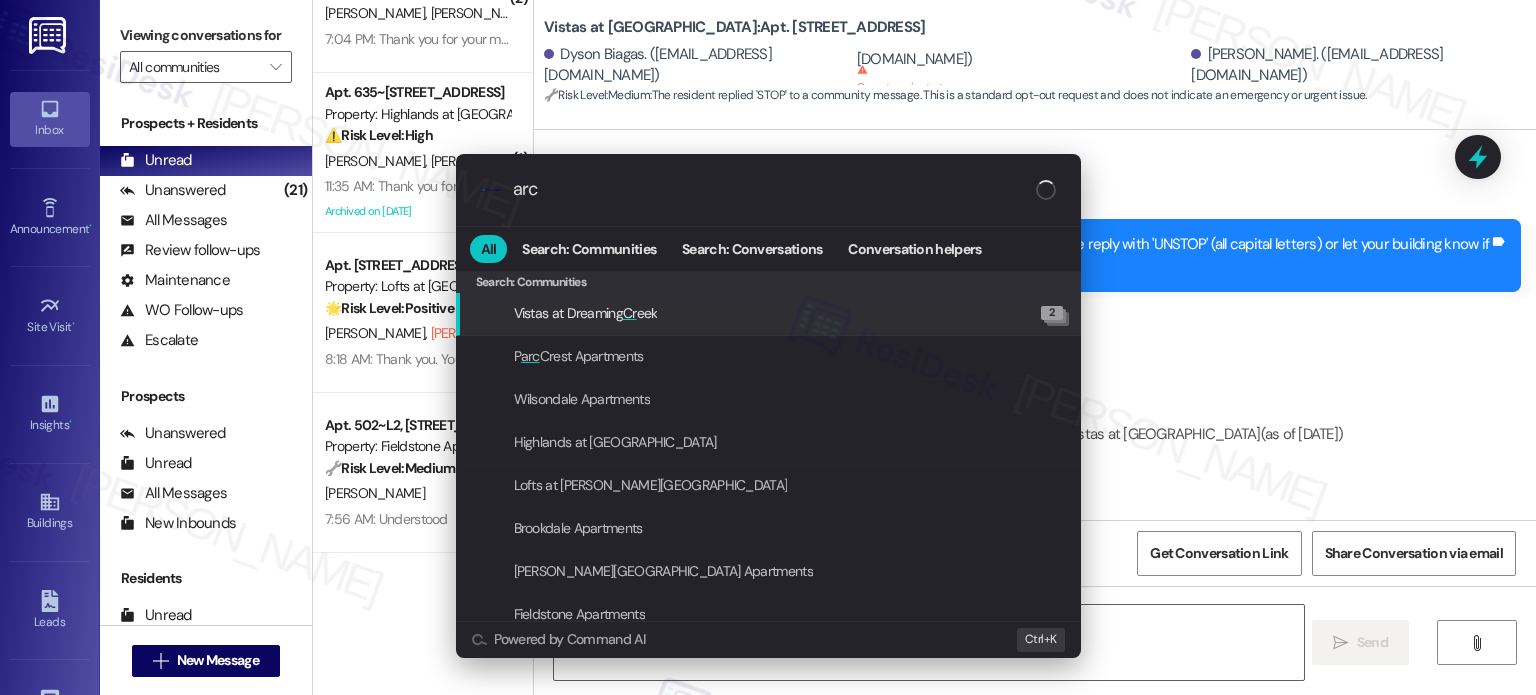 type on "Hi {{first_name}}, I see you replied" 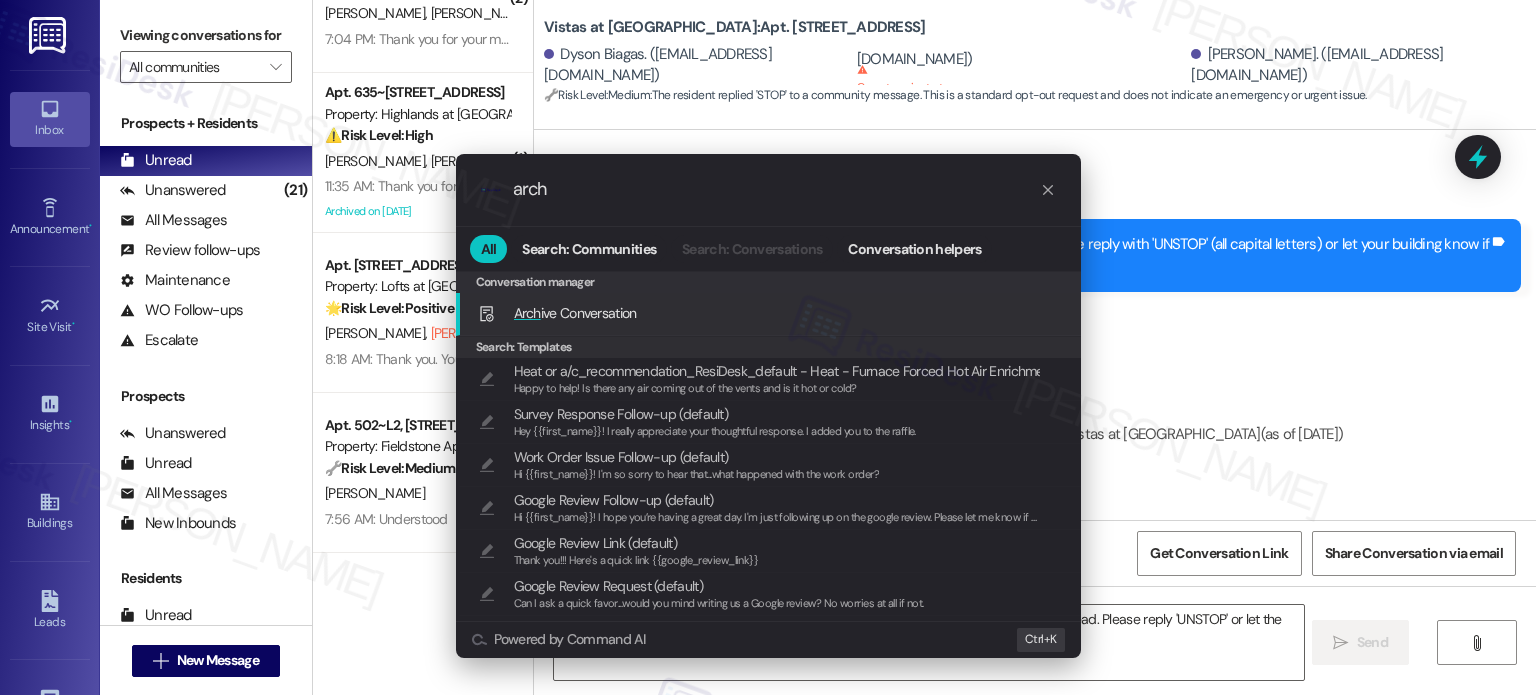 type on "Hi {{first_name}}, I see you replied 'STOP' and should no longer receive texts from this thread. Please reply 'UNSTOP' or let the building know" 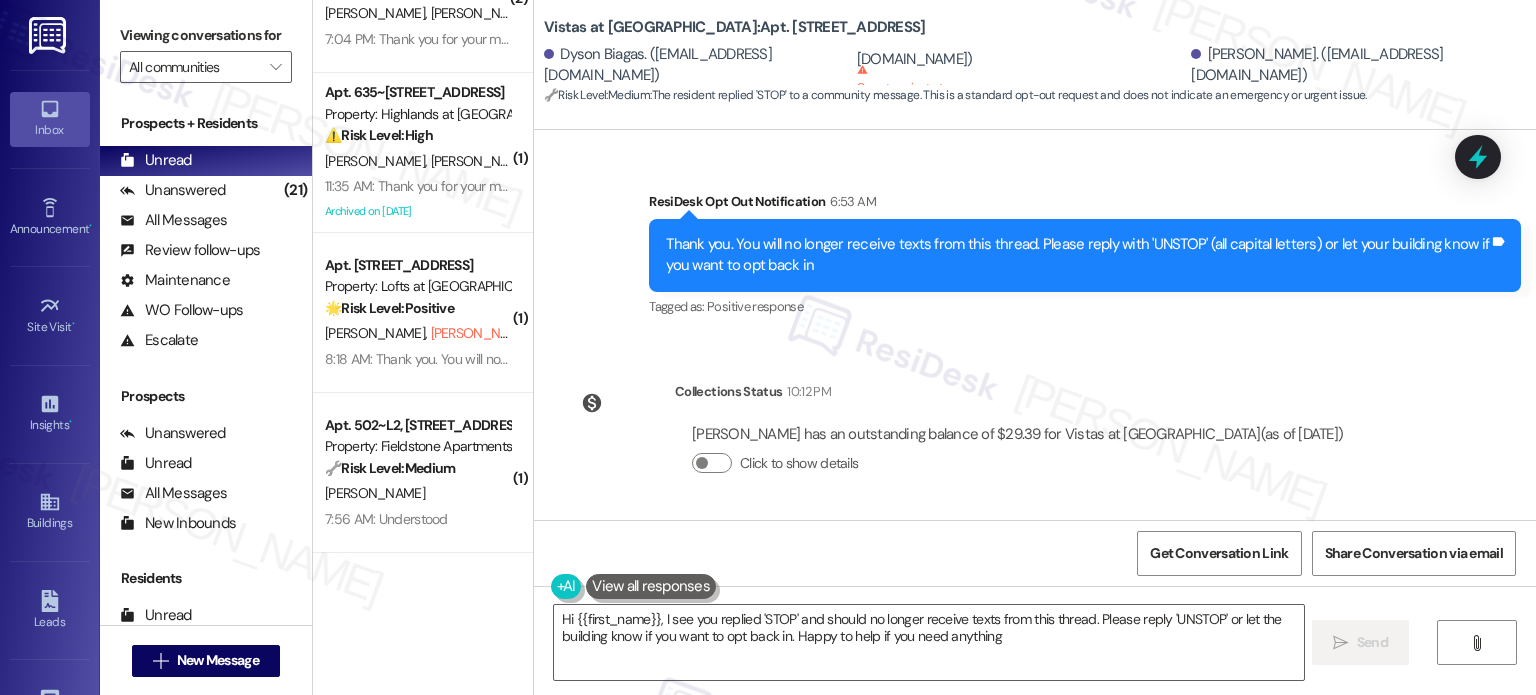 type on "Hi {{first_name}}, I see you replied 'STOP' and should no longer receive texts from this thread. Please reply 'UNSTOP' or let the building know if you want to opt back in. Happy to help if you need anything!" 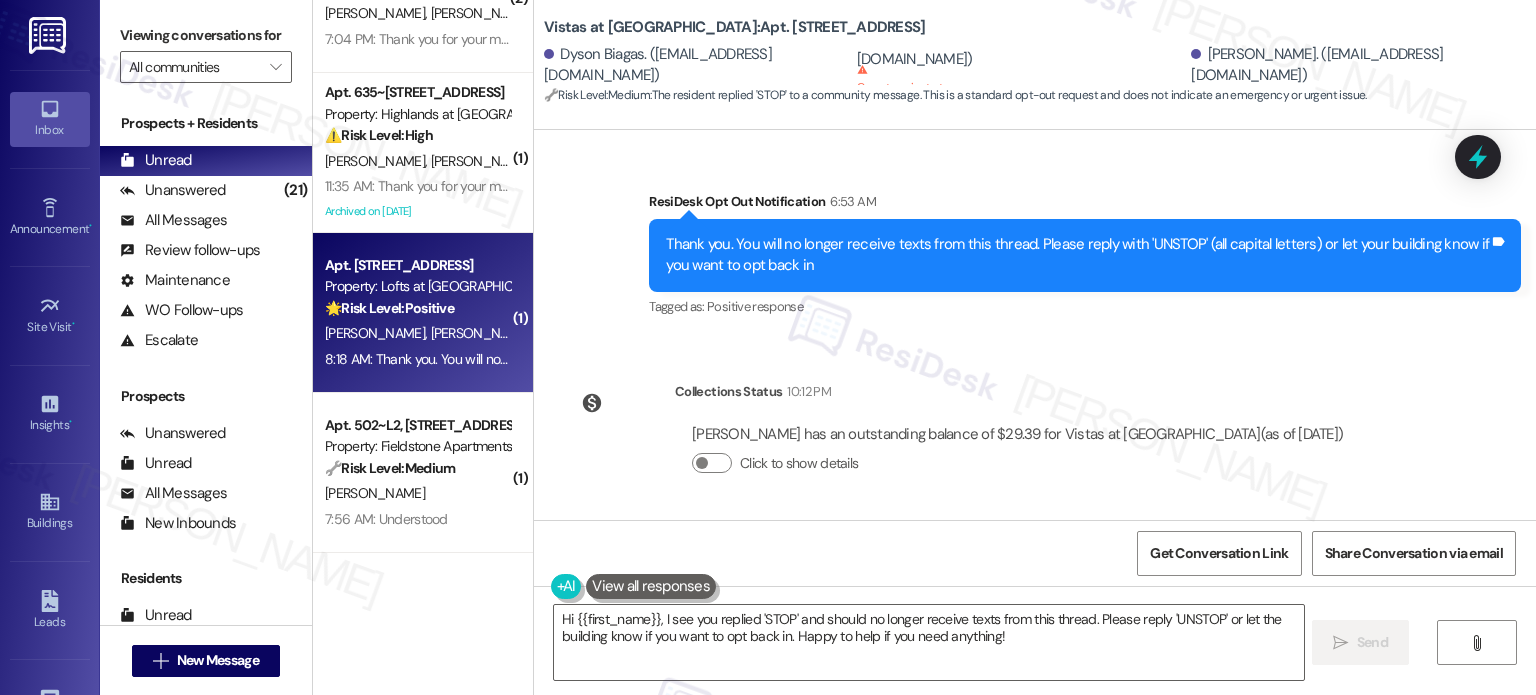 click on "[PERSON_NAME]  (Opted Out)" at bounding box center (516, 333) 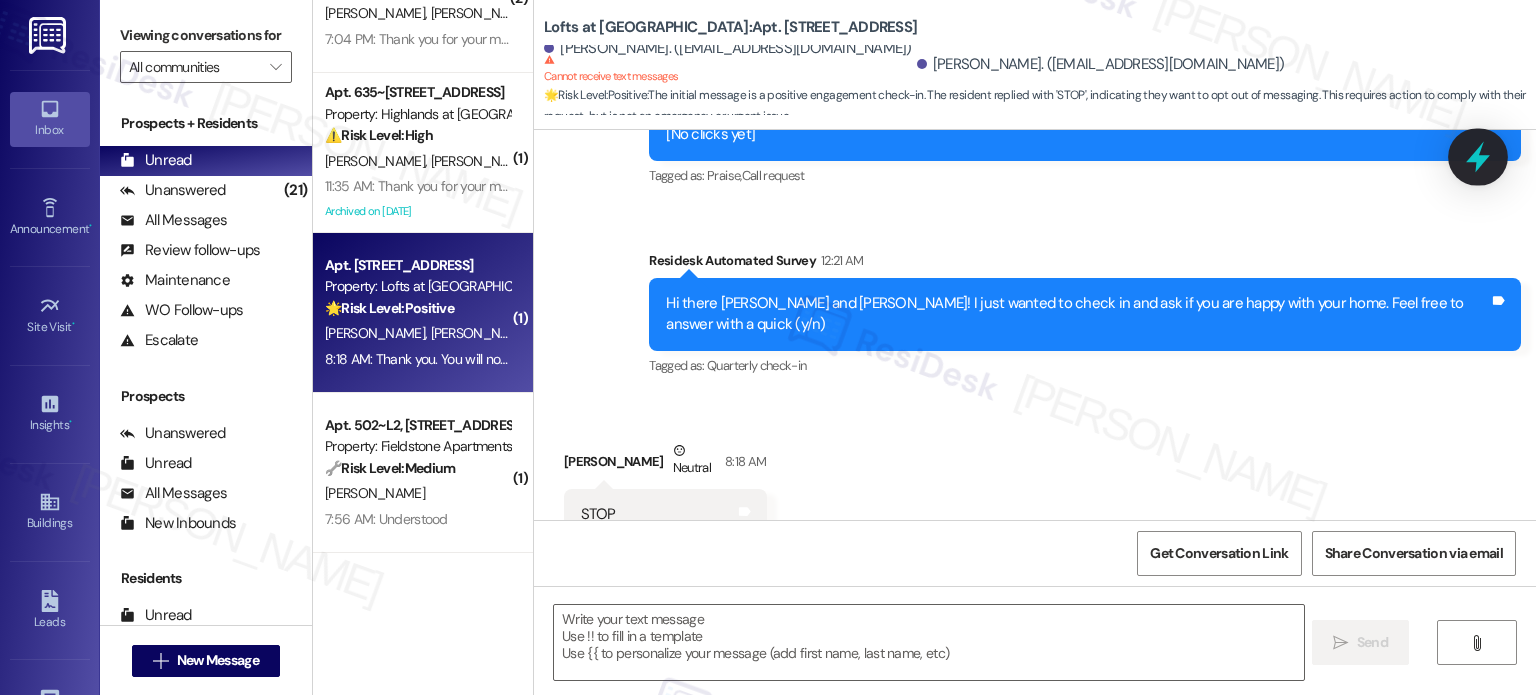 type on "Fetching suggested responses. Please feel free to read through the conversation in the meantime." 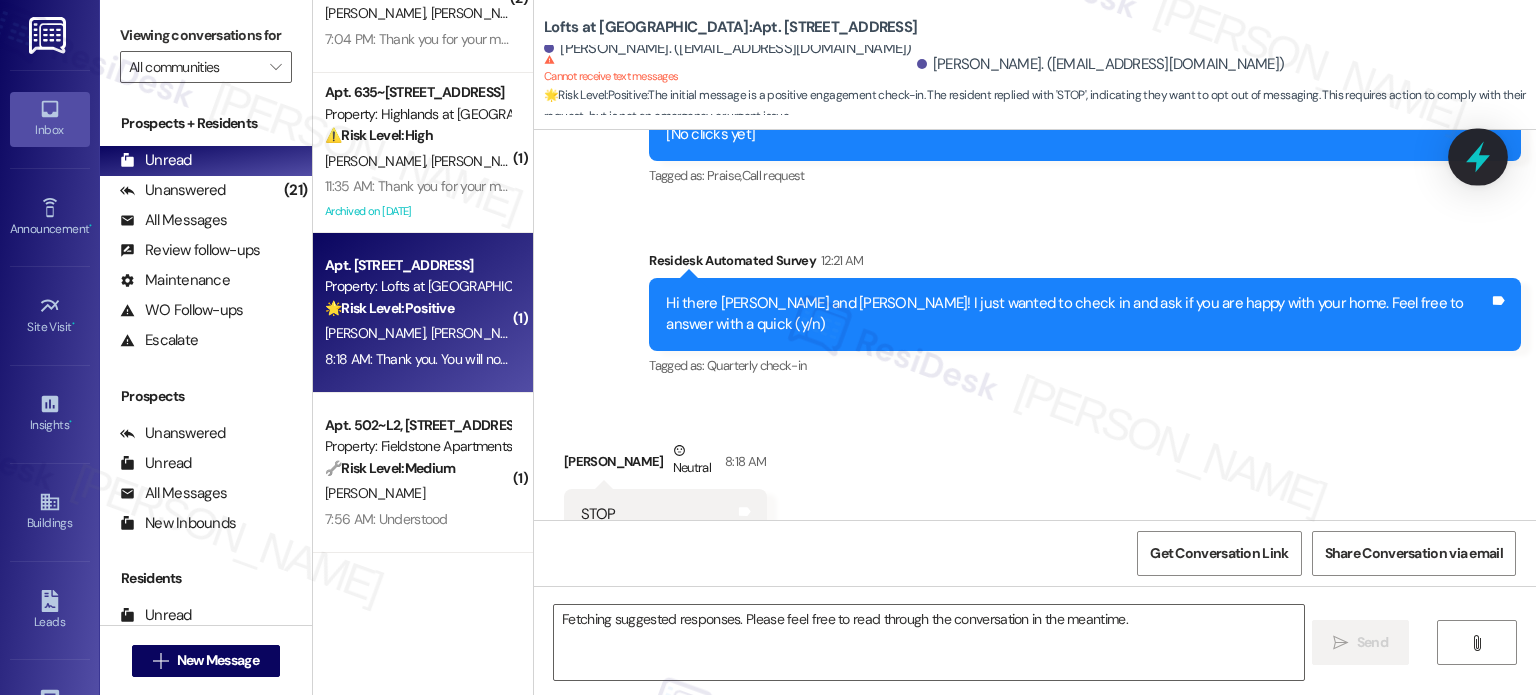 scroll, scrollTop: 905, scrollLeft: 0, axis: vertical 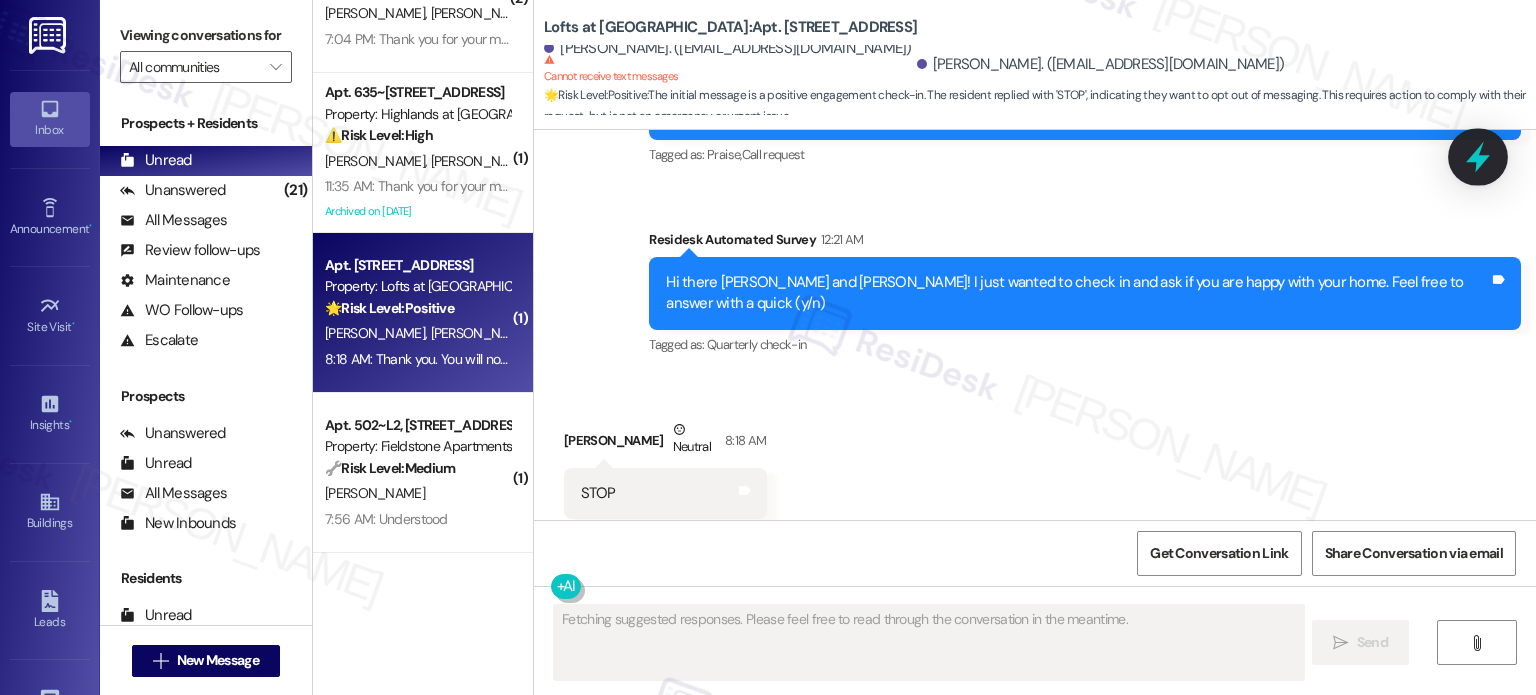 click 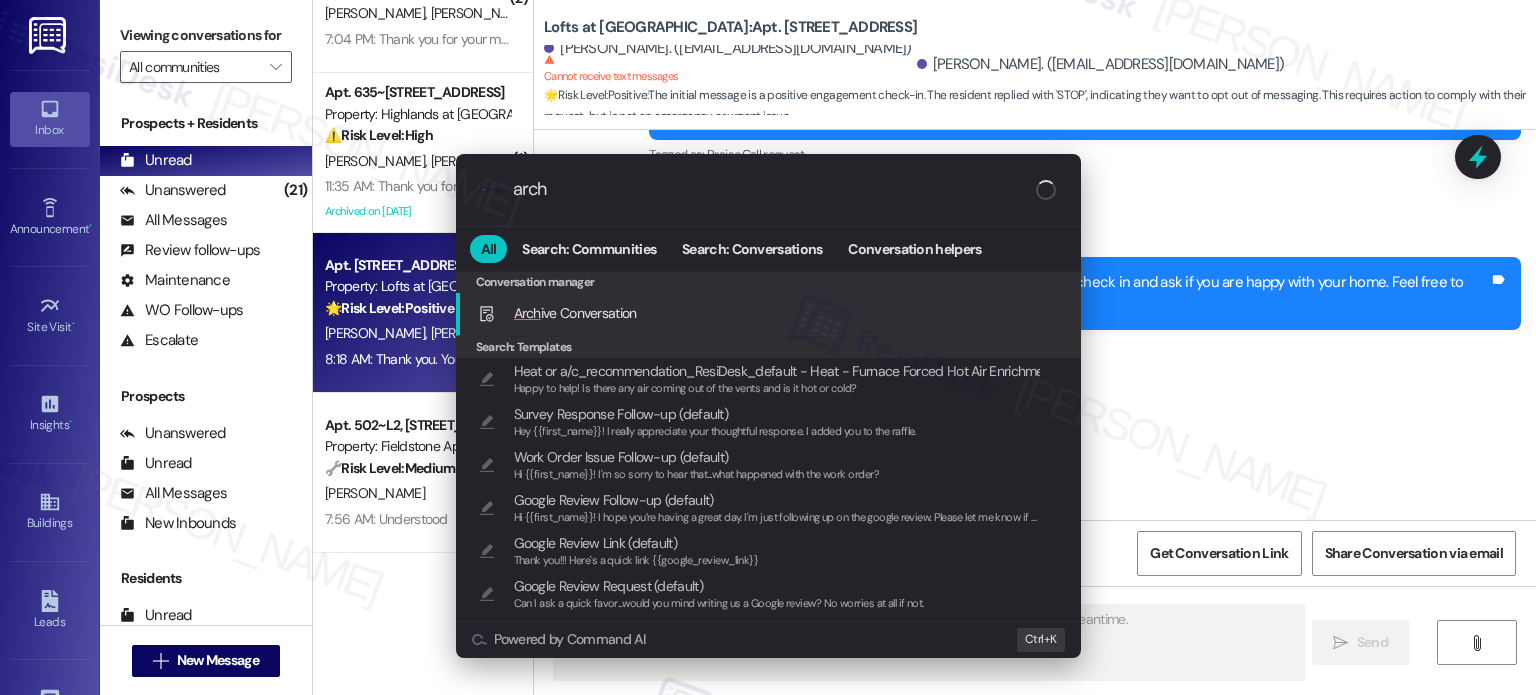 scroll, scrollTop: 567, scrollLeft: 0, axis: vertical 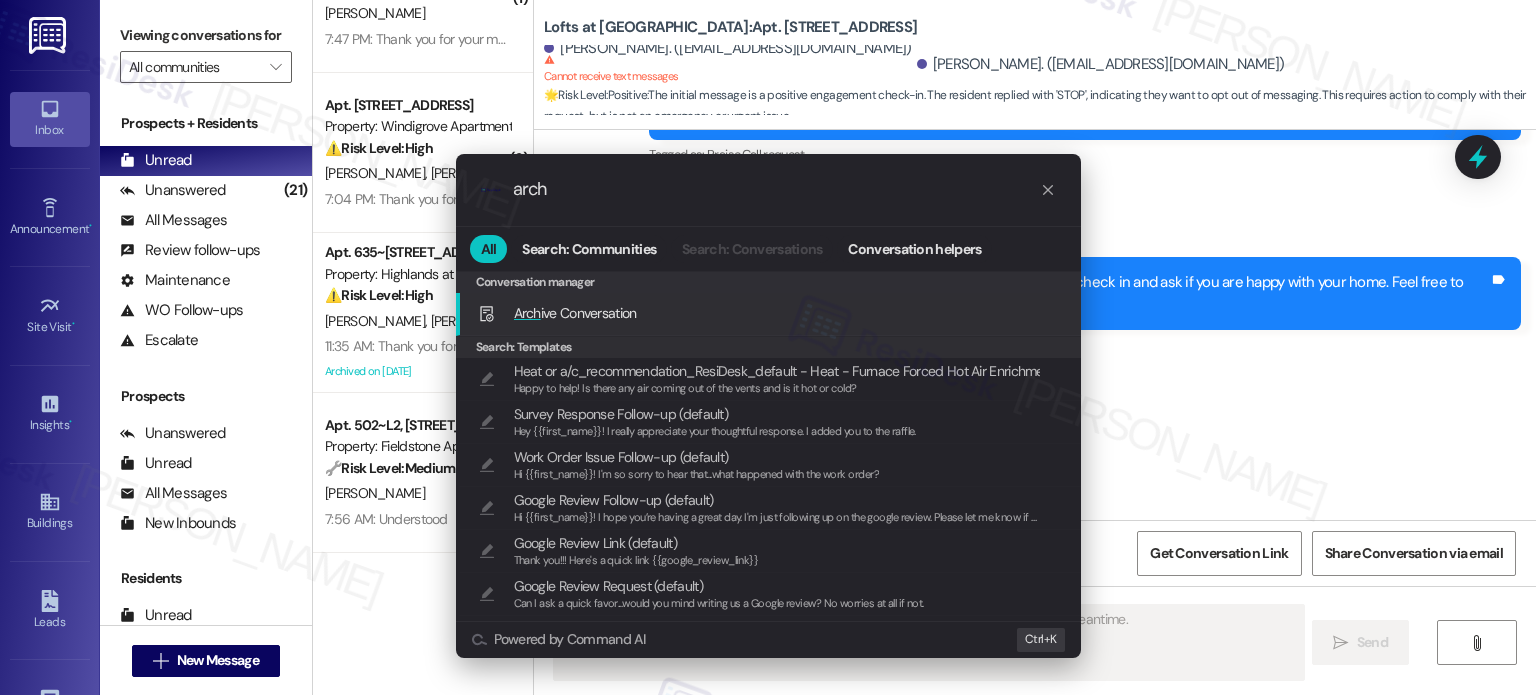 type on "archi" 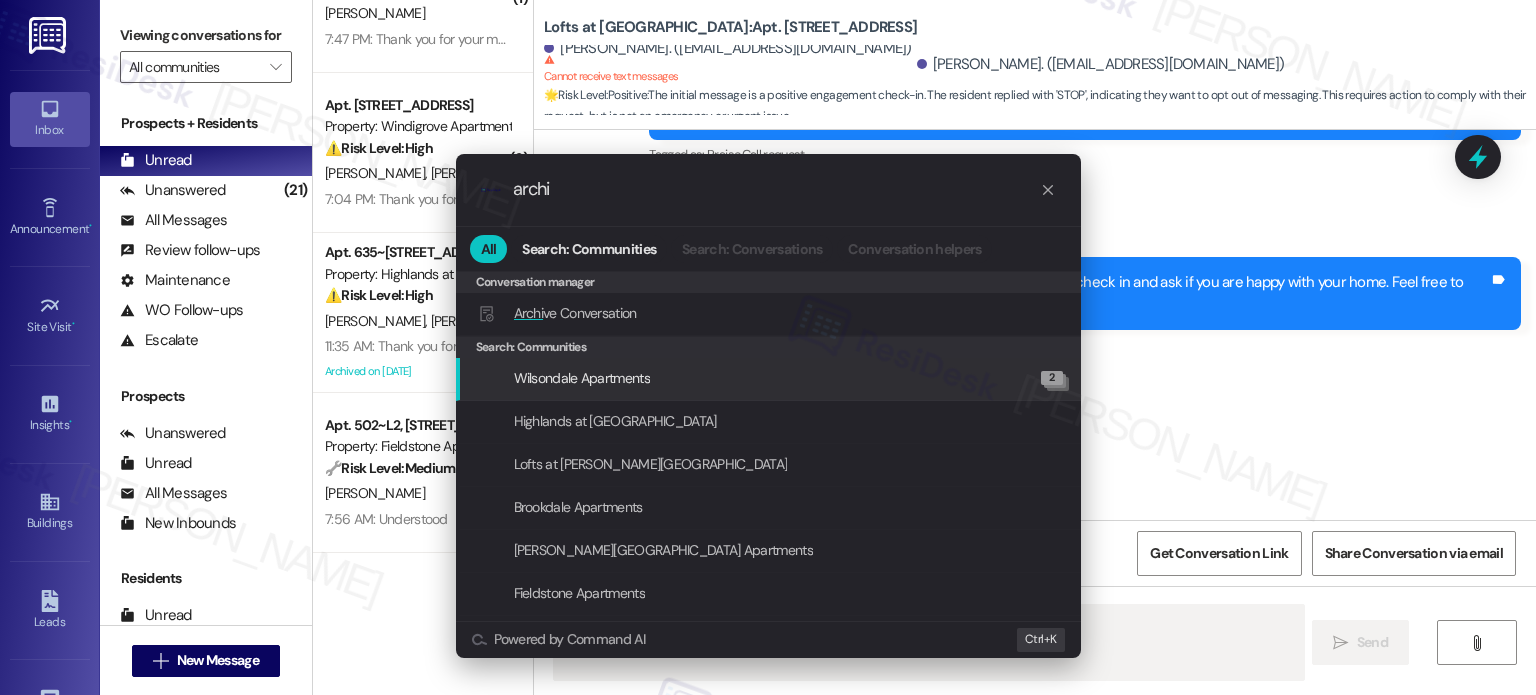 type on "Hi {{first_name}}" 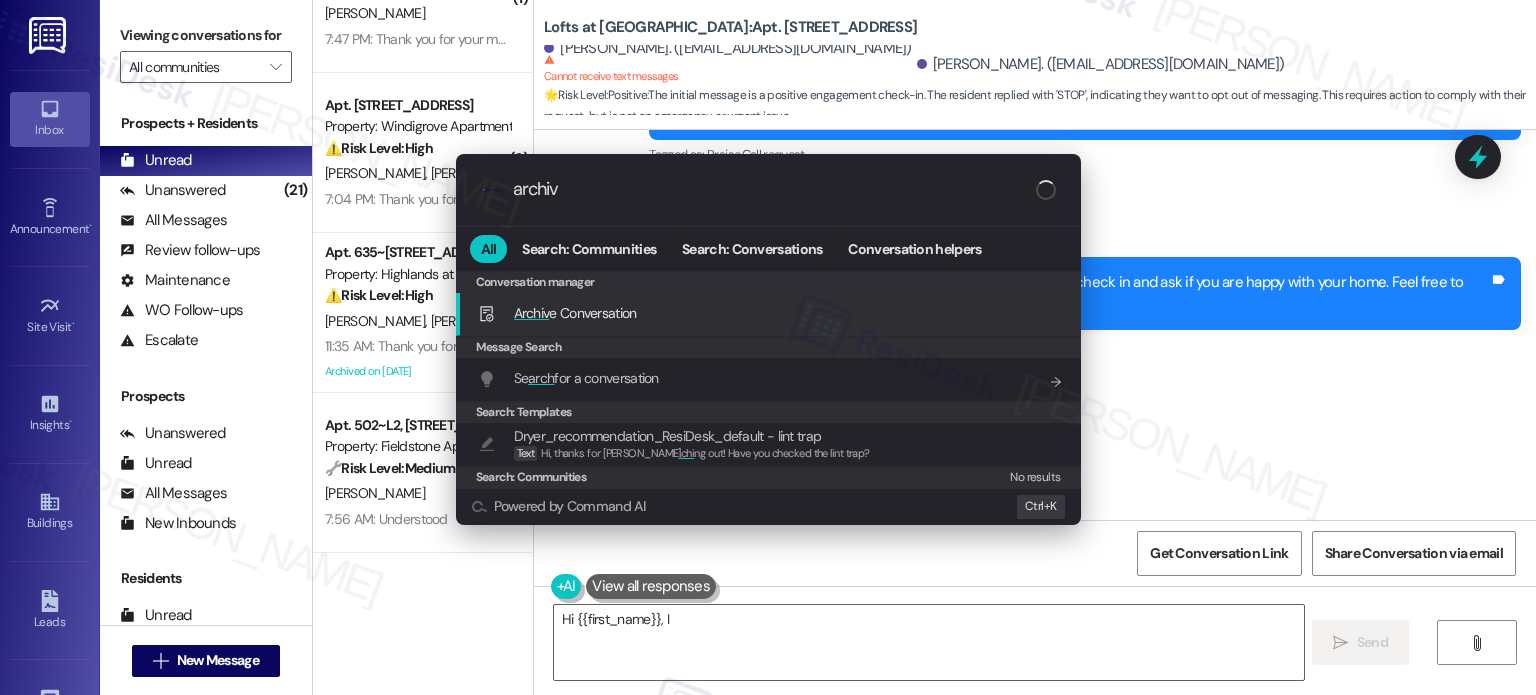 type on "Hi {{first_name}}, I" 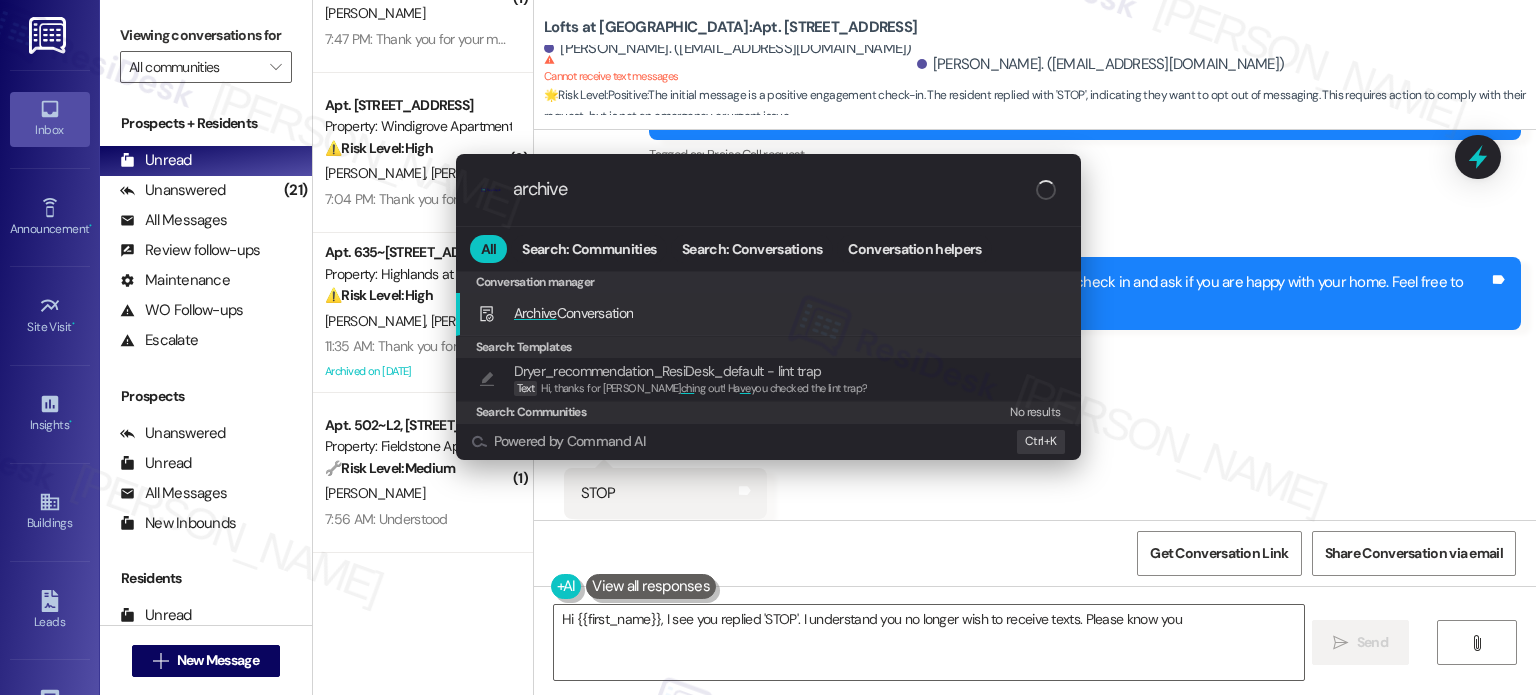 type on "Hi {{first_name}}, I see you replied 'STOP'. I understand you no longer wish to receive texts. Please know you" 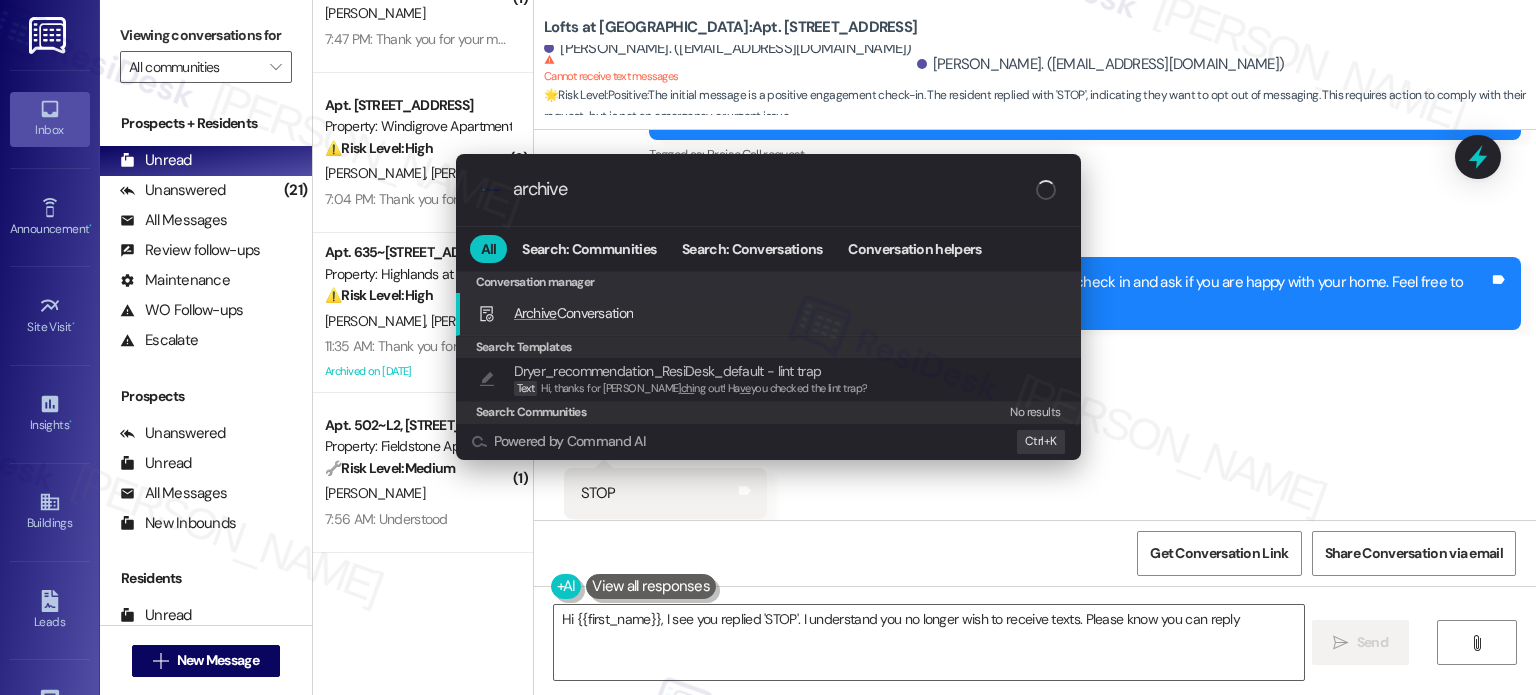 click on "Archive  Conversation" at bounding box center (574, 313) 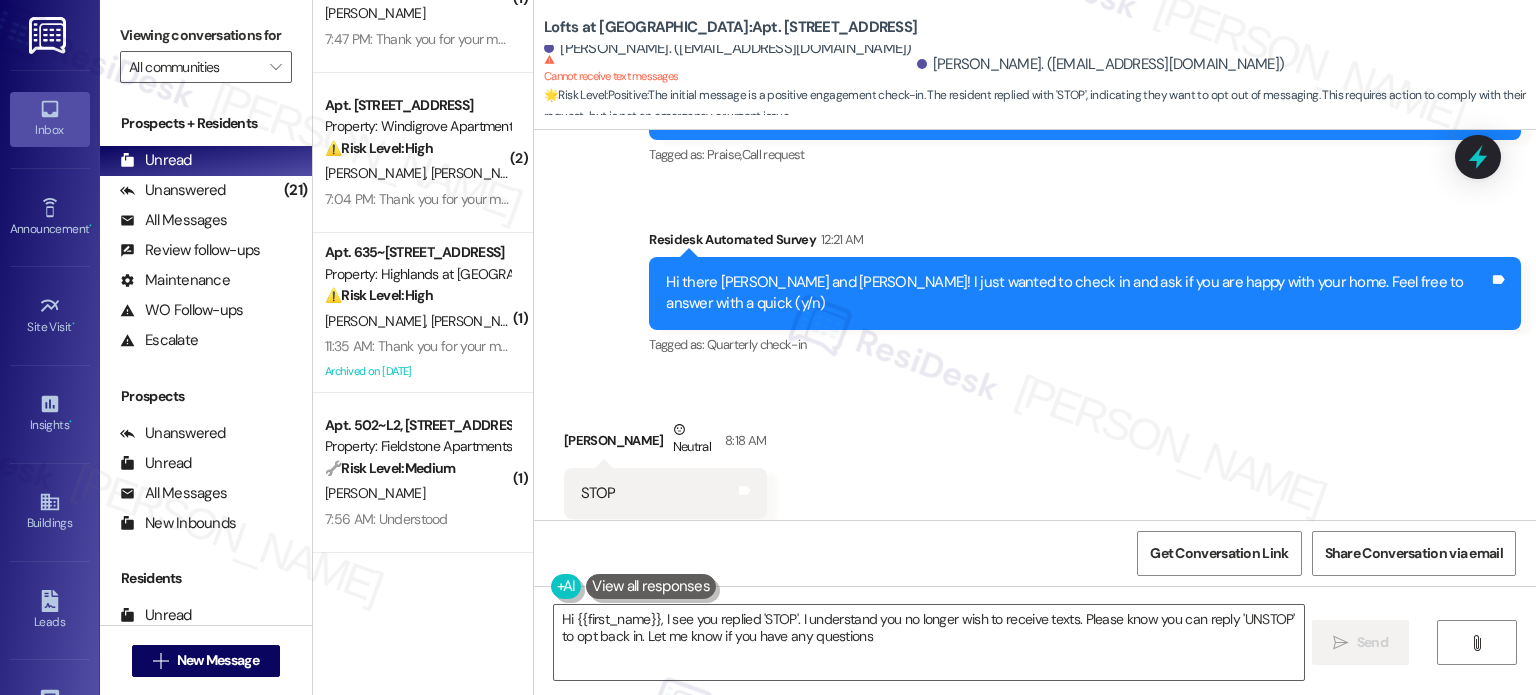 type on "Hi {{first_name}}, I see you replied 'STOP'. I understand you no longer wish to receive texts. Please know you can reply 'UNSTOP' to opt back in. Let me know if you have any questions!" 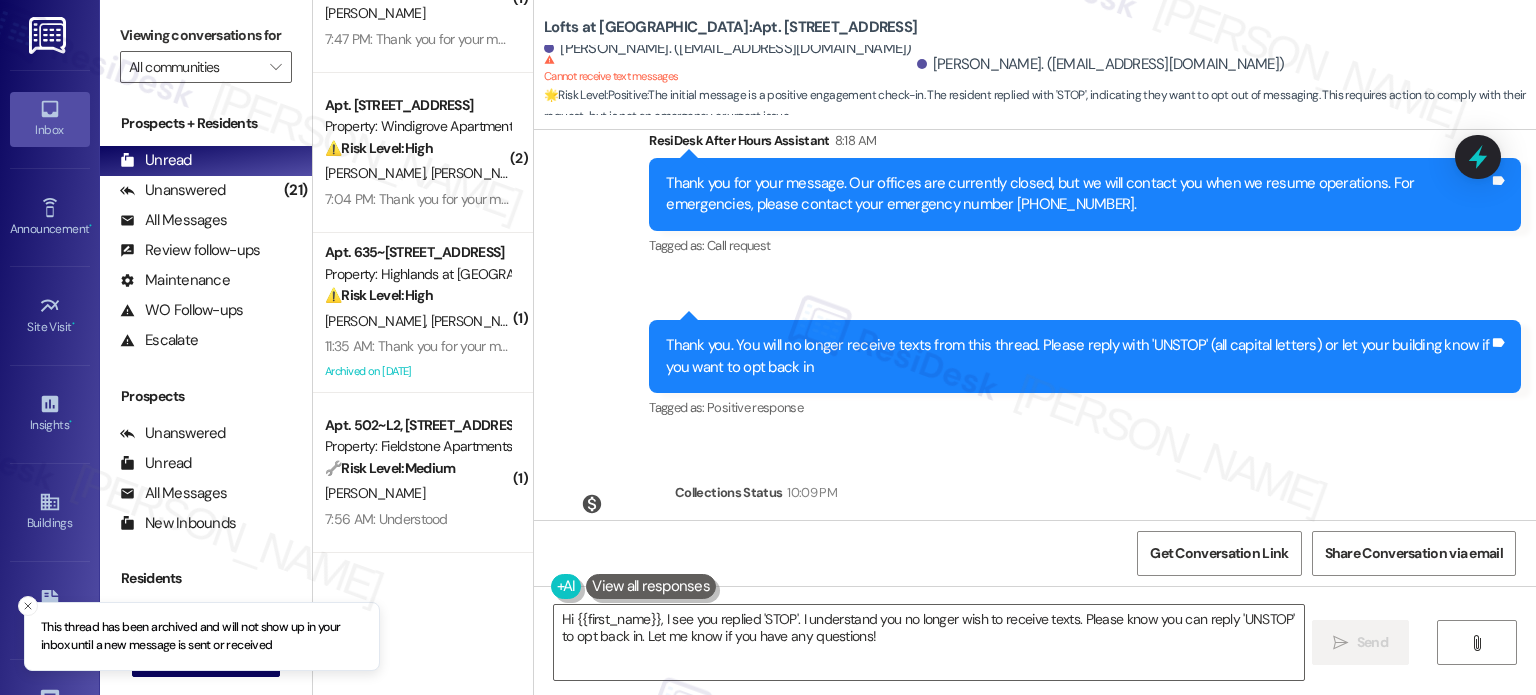 scroll, scrollTop: 1443, scrollLeft: 0, axis: vertical 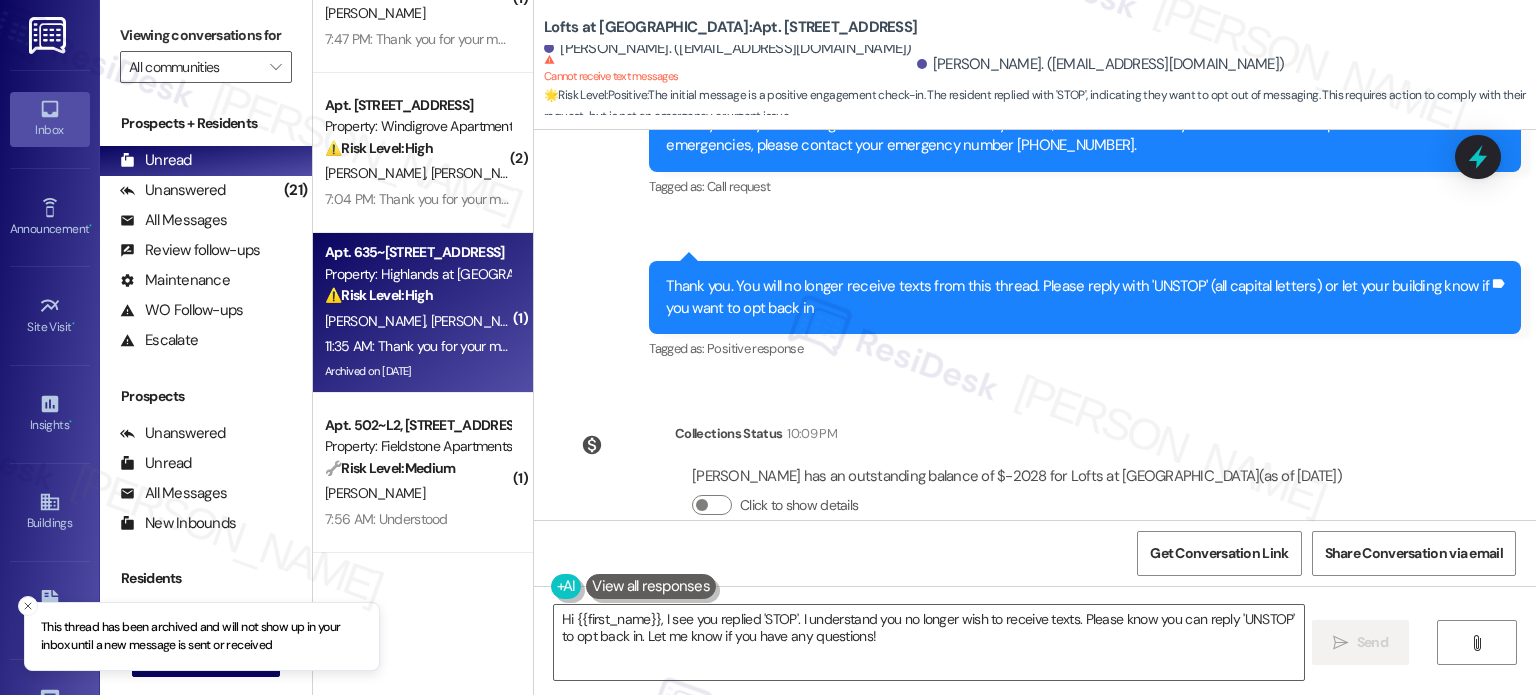 click on "Archived on [DATE]" at bounding box center [417, 371] 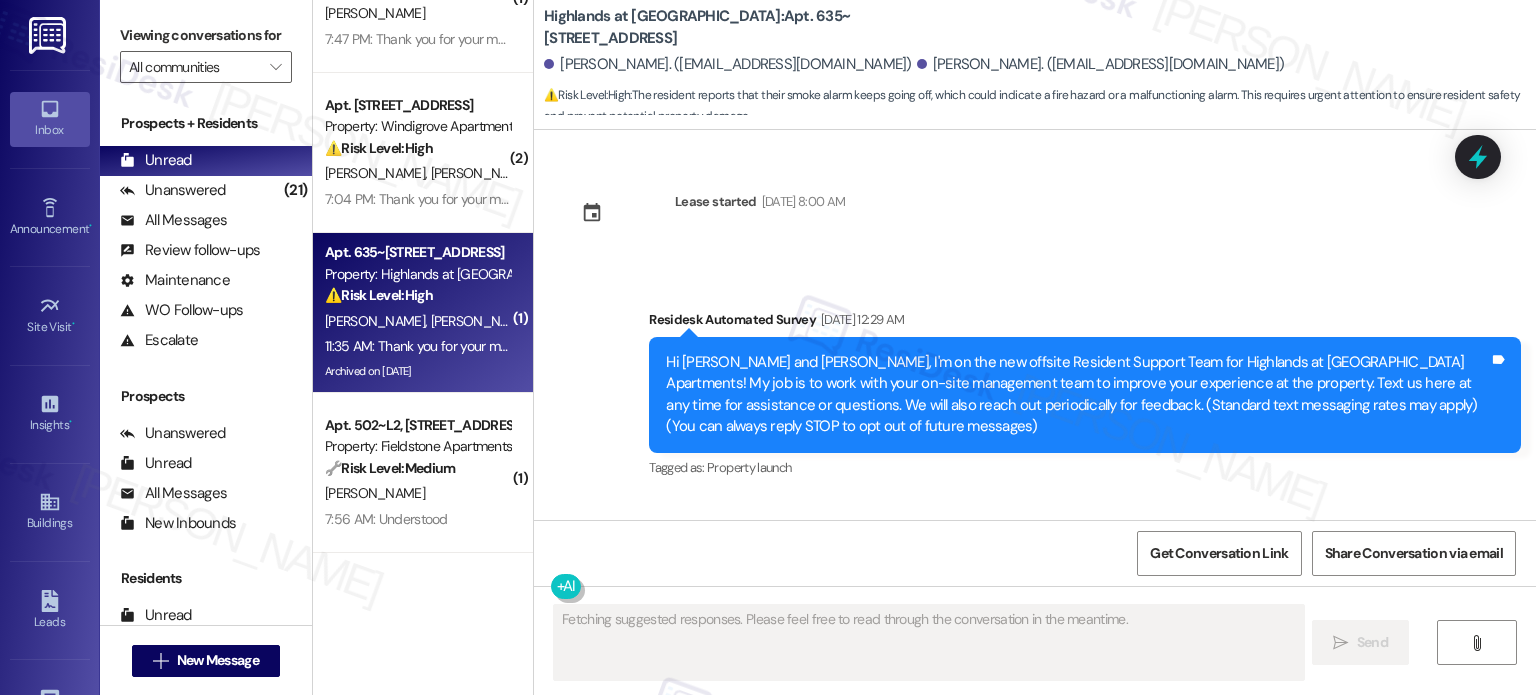 scroll, scrollTop: 28676, scrollLeft: 0, axis: vertical 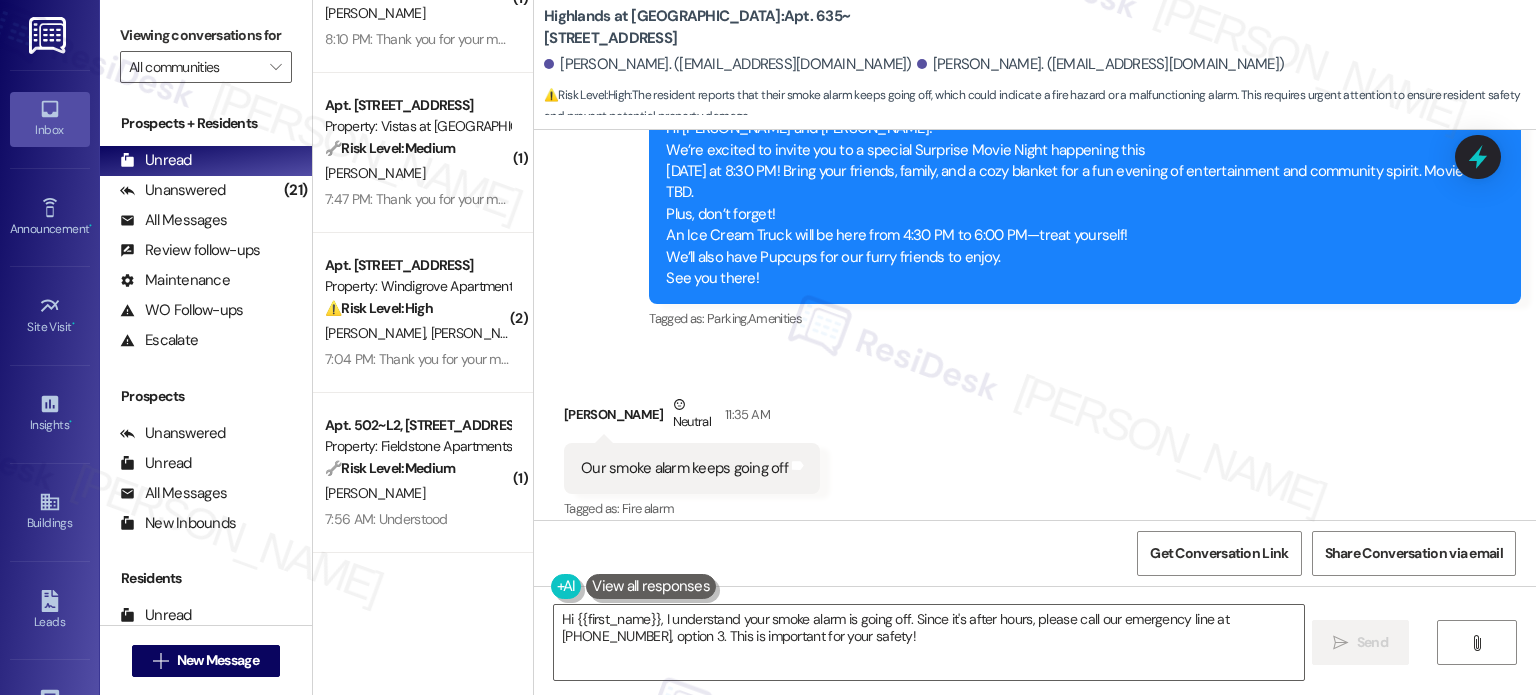 click on "Our smoke alarm keeps going off" at bounding box center [684, 468] 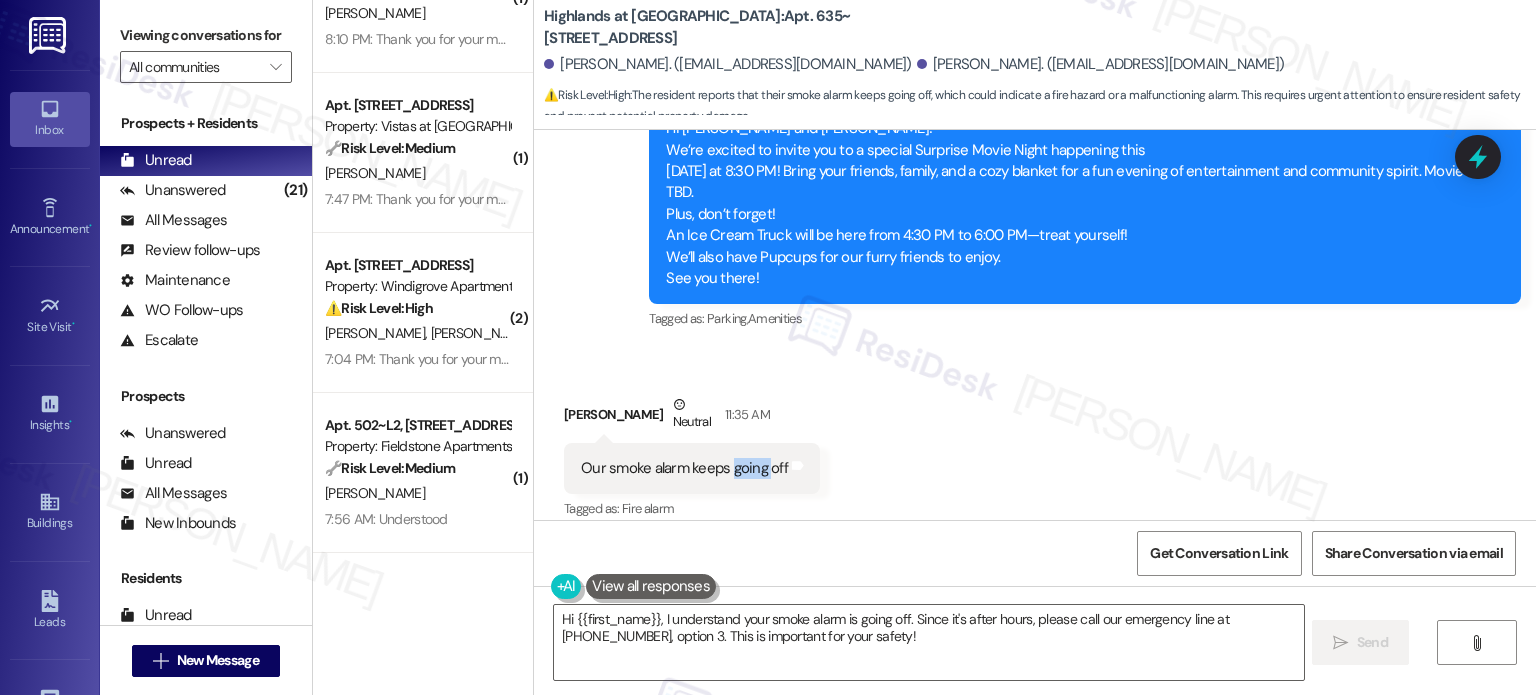click on "Our smoke alarm keeps going off" at bounding box center [684, 468] 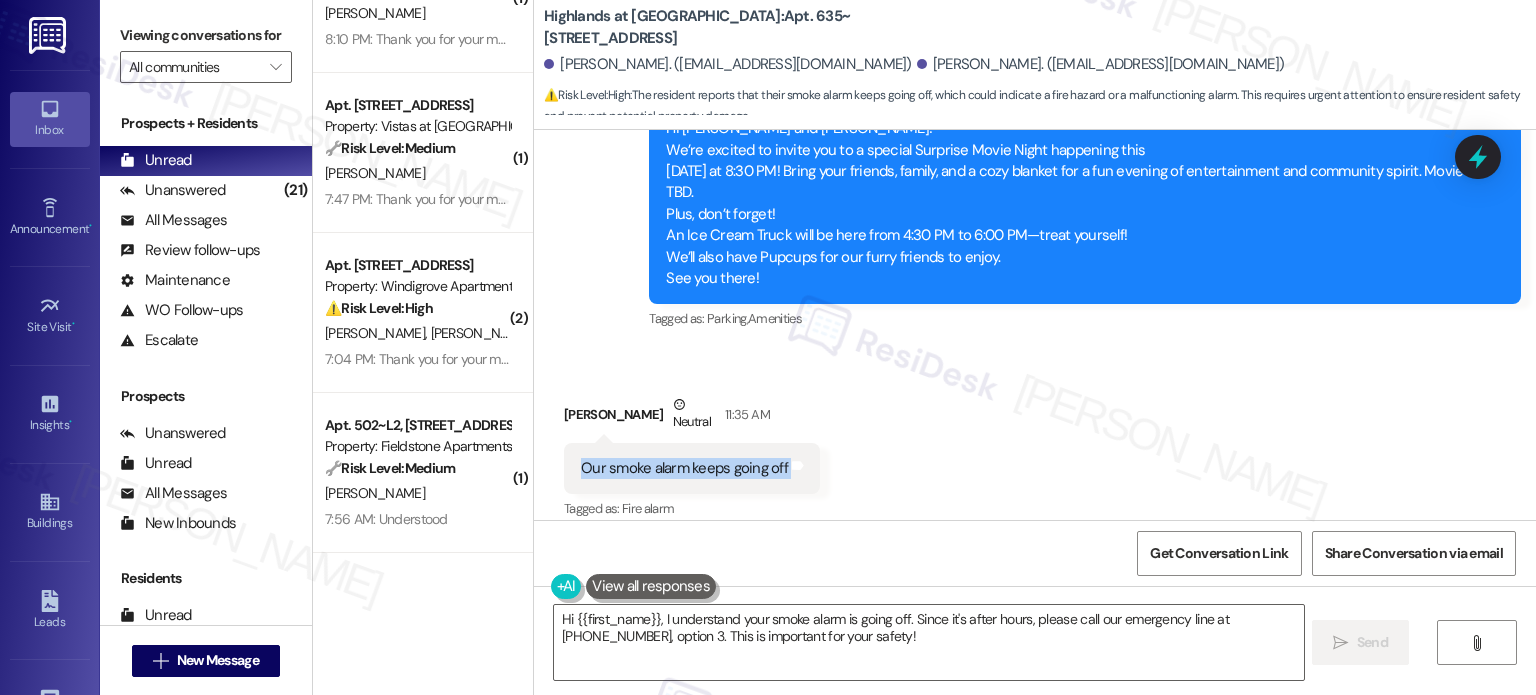 click on "Our smoke alarm keeps going off" at bounding box center (684, 468) 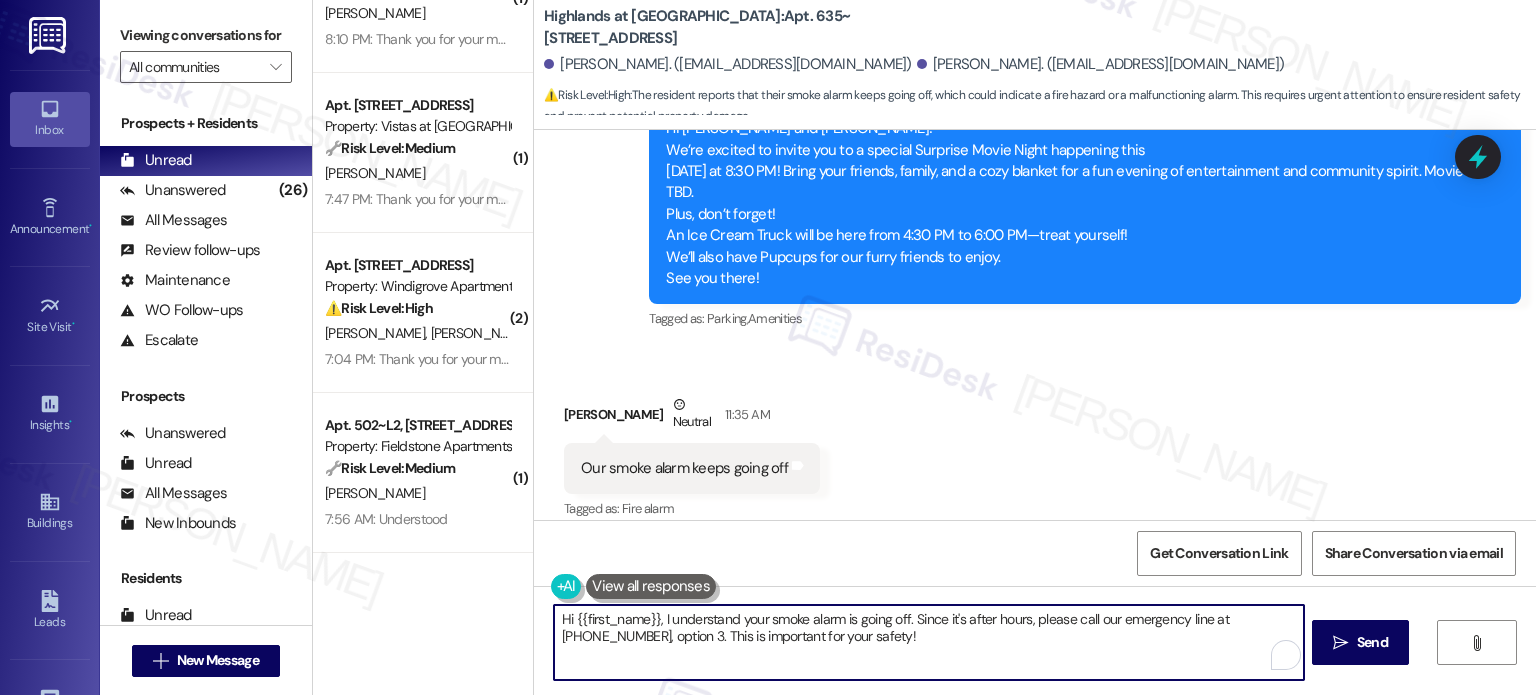 drag, startPoint x: 904, startPoint y: 615, endPoint x: 932, endPoint y: 661, distance: 53.851646 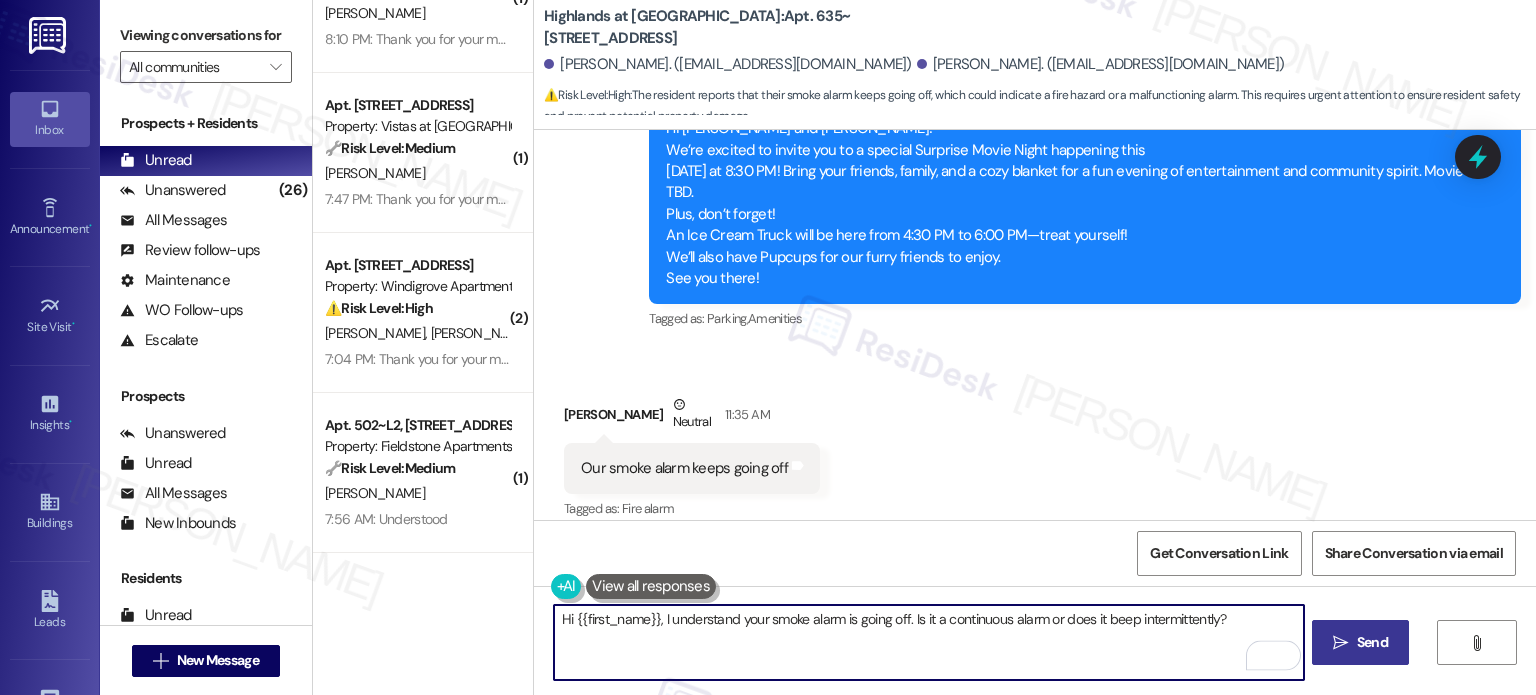 type on "Hi {{first_name}}, I understand your smoke alarm is going off. Is it a continuous alarm or does it beep intermittently?" 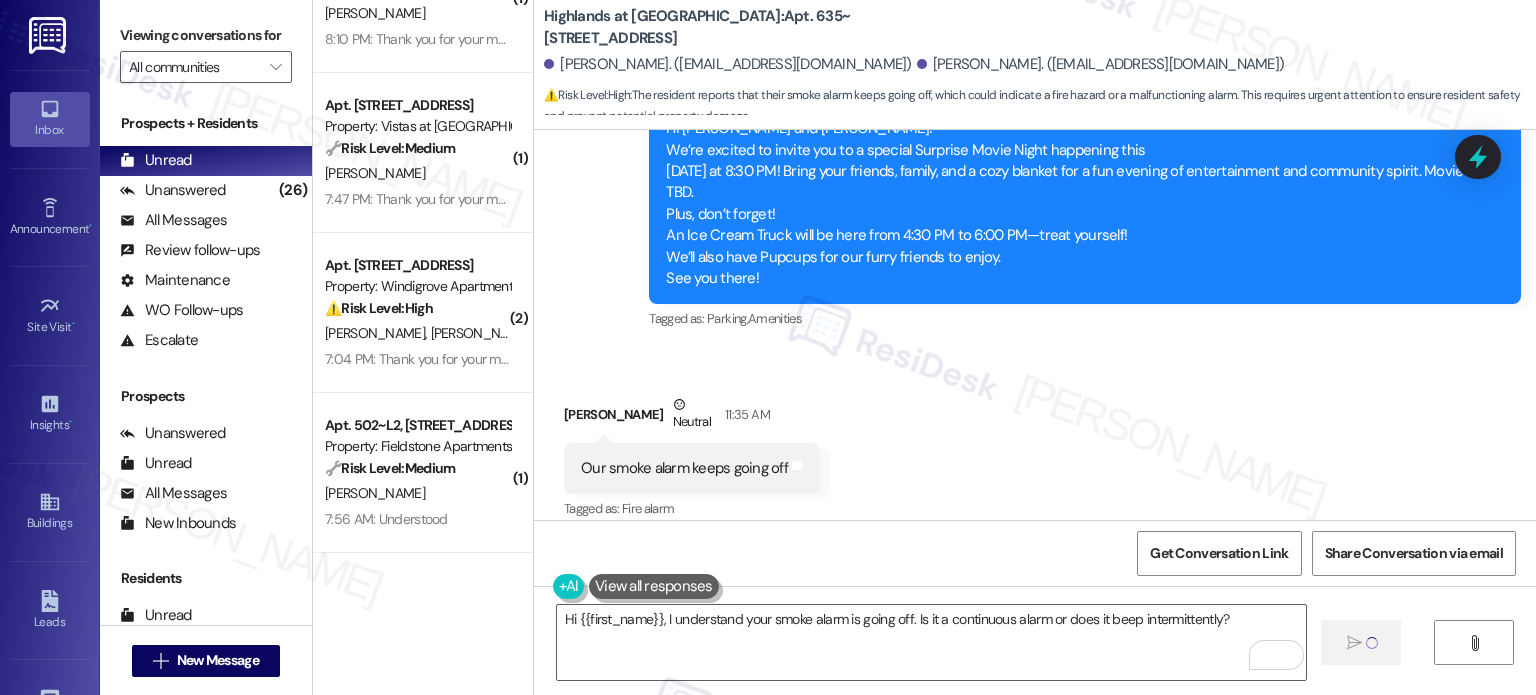 type 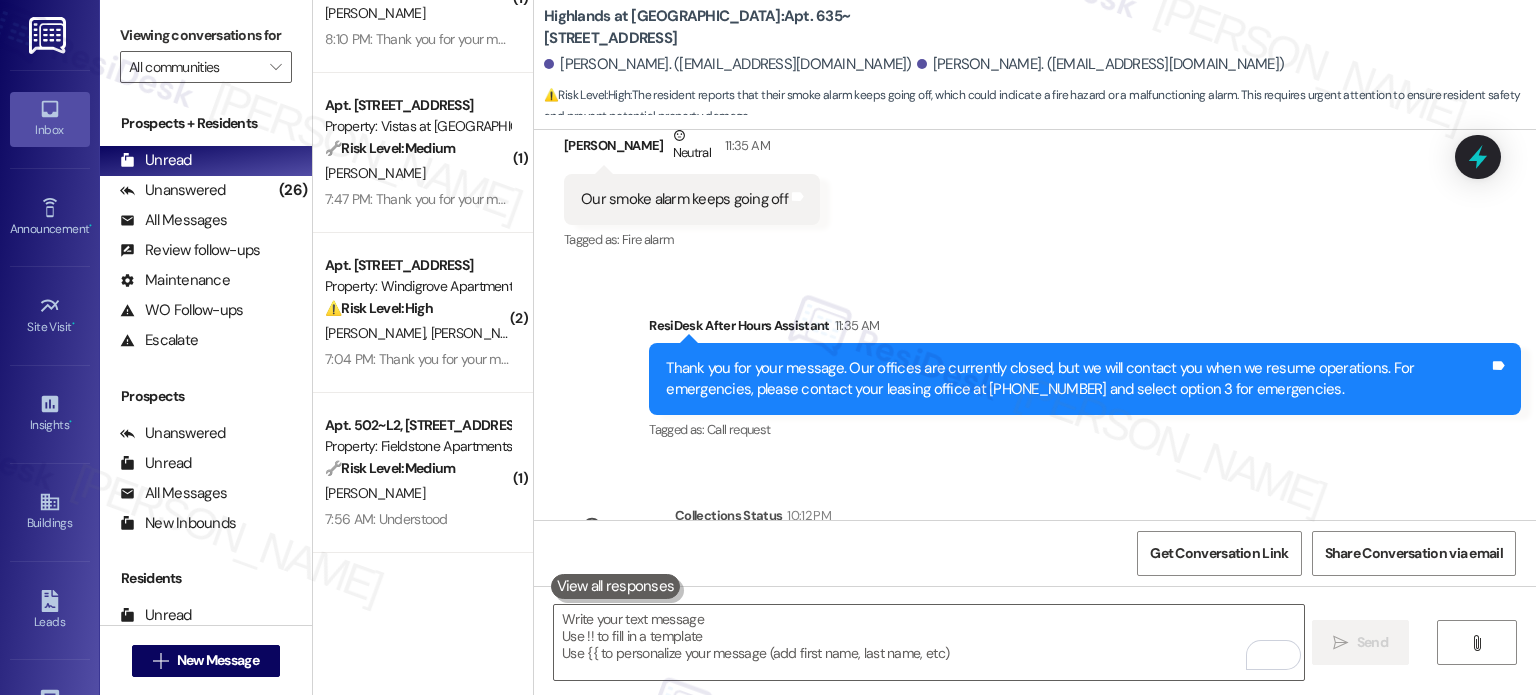 scroll, scrollTop: 29376, scrollLeft: 0, axis: vertical 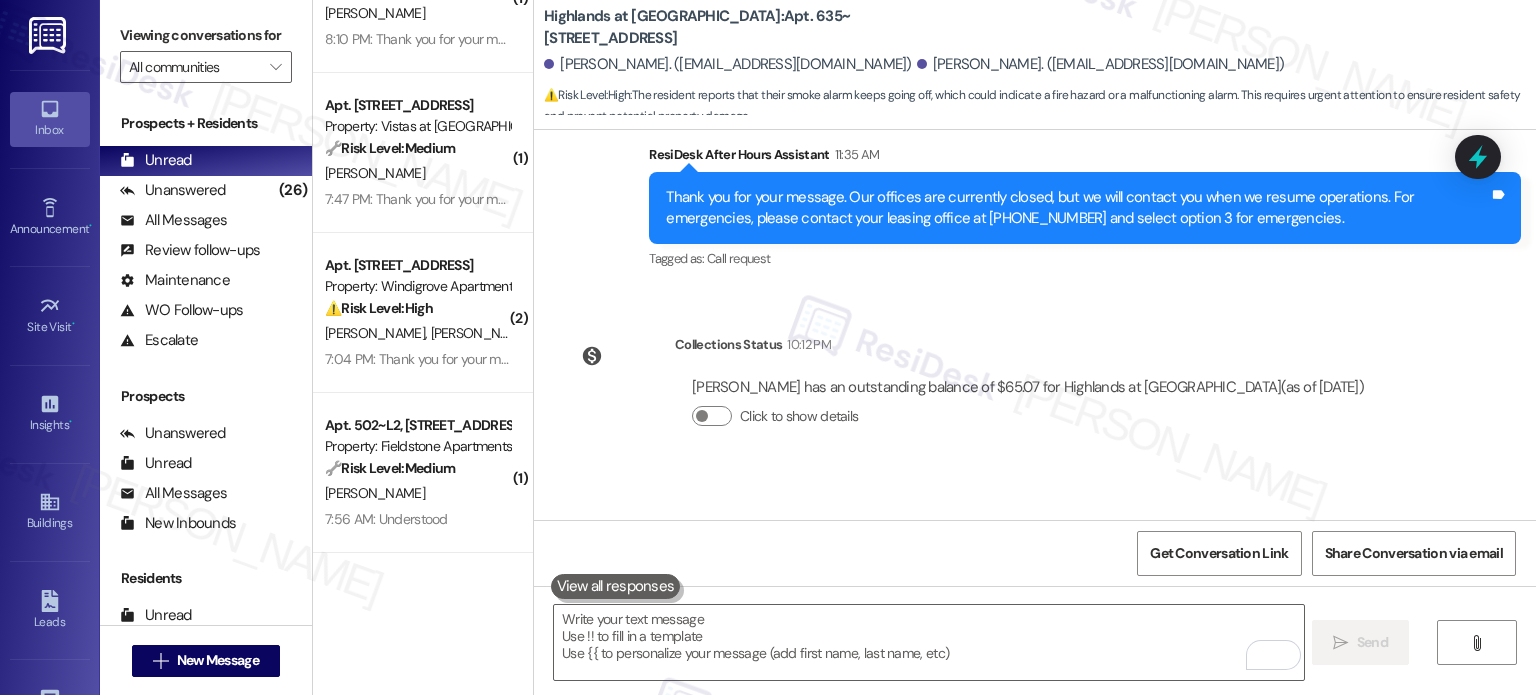 click on "⚠️  Risk Level:  High The resident expresses significant dissatisfaction and a desire to leave when their lease is up, indicating a risk of non-renewal. They cite a discrepancy in rent, pre-existing damage to the unit, and ongoing issues with neighbors (noise, pets, littering). They have contacted the apartment multiple times with no resolution. The combination of financial concerns, unaddressed maintenance, and nuisance complaints, coupled with the resident's explicit statement about not wanting to renew, elevates this to Tier 2 due to the risk of losing the resident and the potential for further escalation if the issues are not addressed." at bounding box center [417, 308] 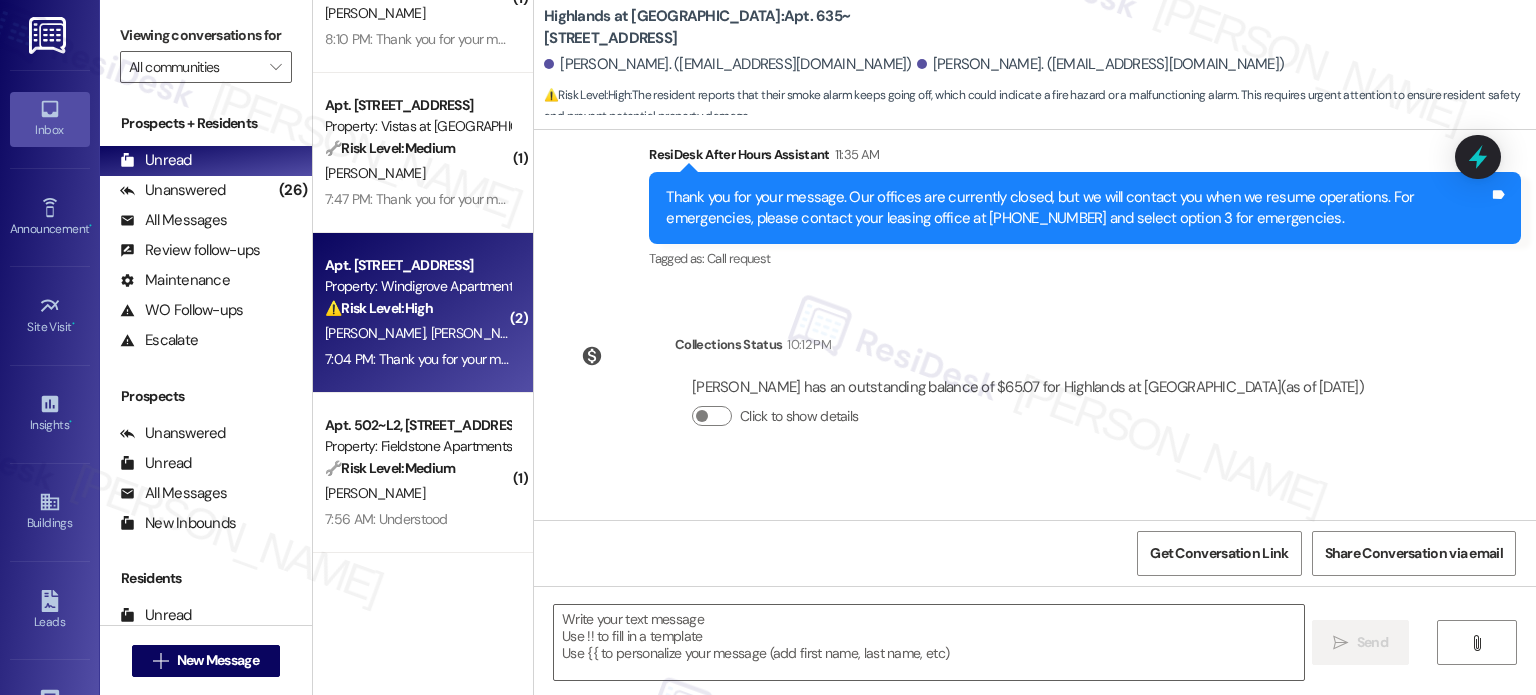 type on "Fetching suggested responses. Please feel free to read through the conversation in the meantime." 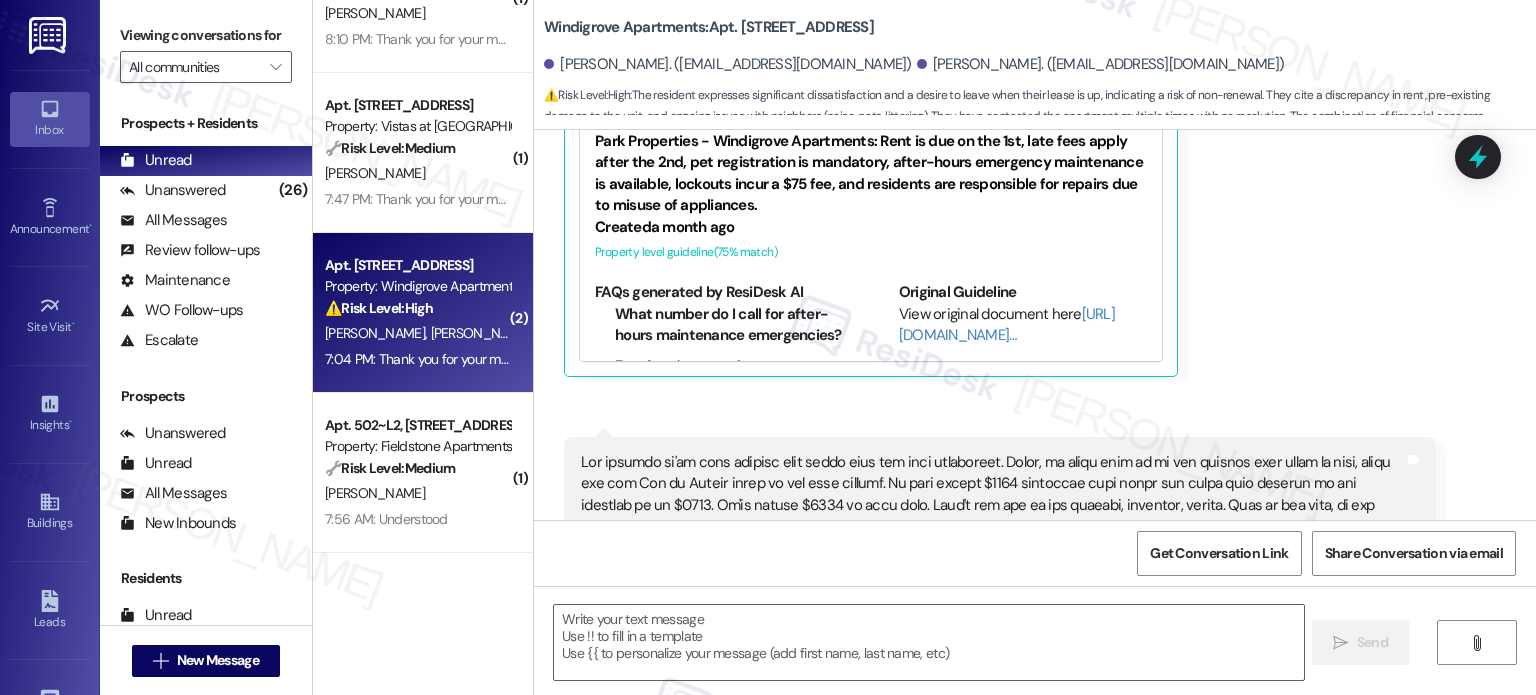 scroll, scrollTop: 1929, scrollLeft: 0, axis: vertical 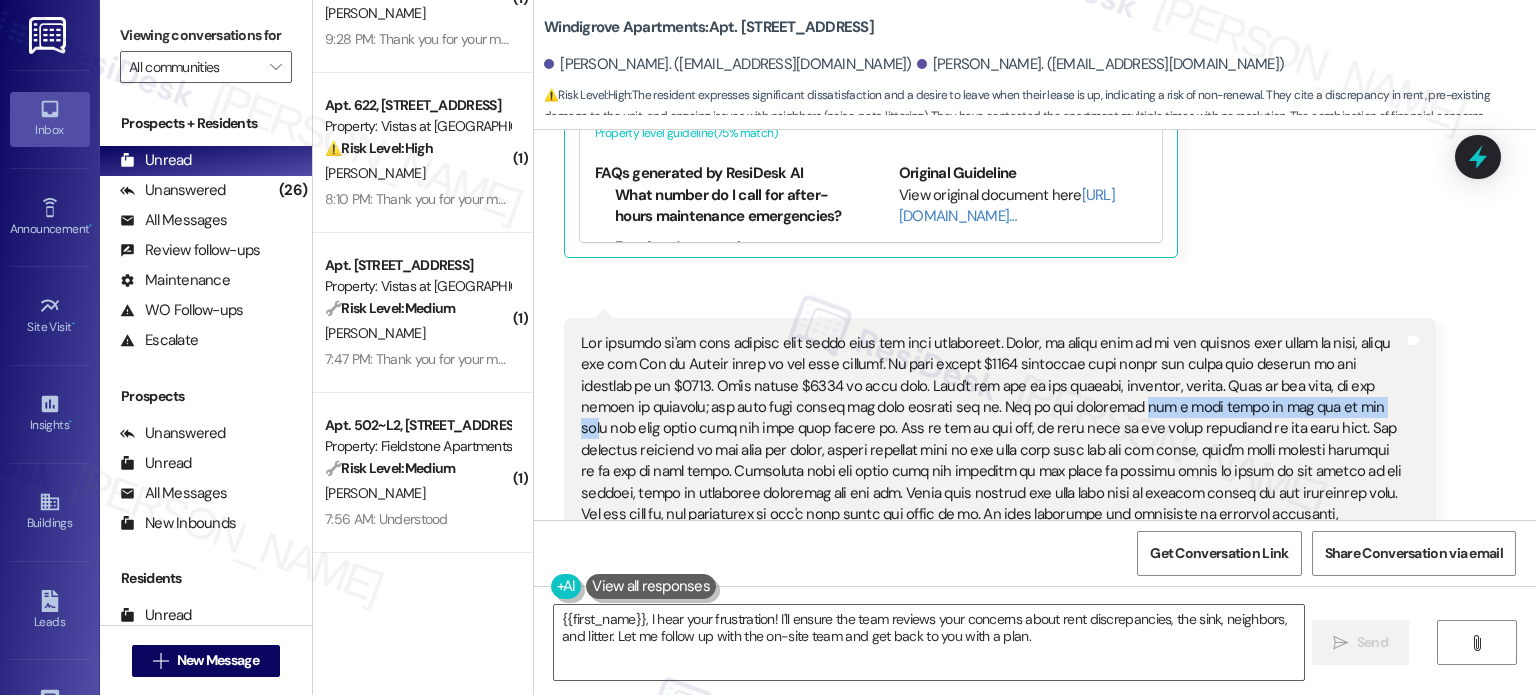 drag, startPoint x: 1108, startPoint y: 432, endPoint x: 1344, endPoint y: 423, distance: 236.17155 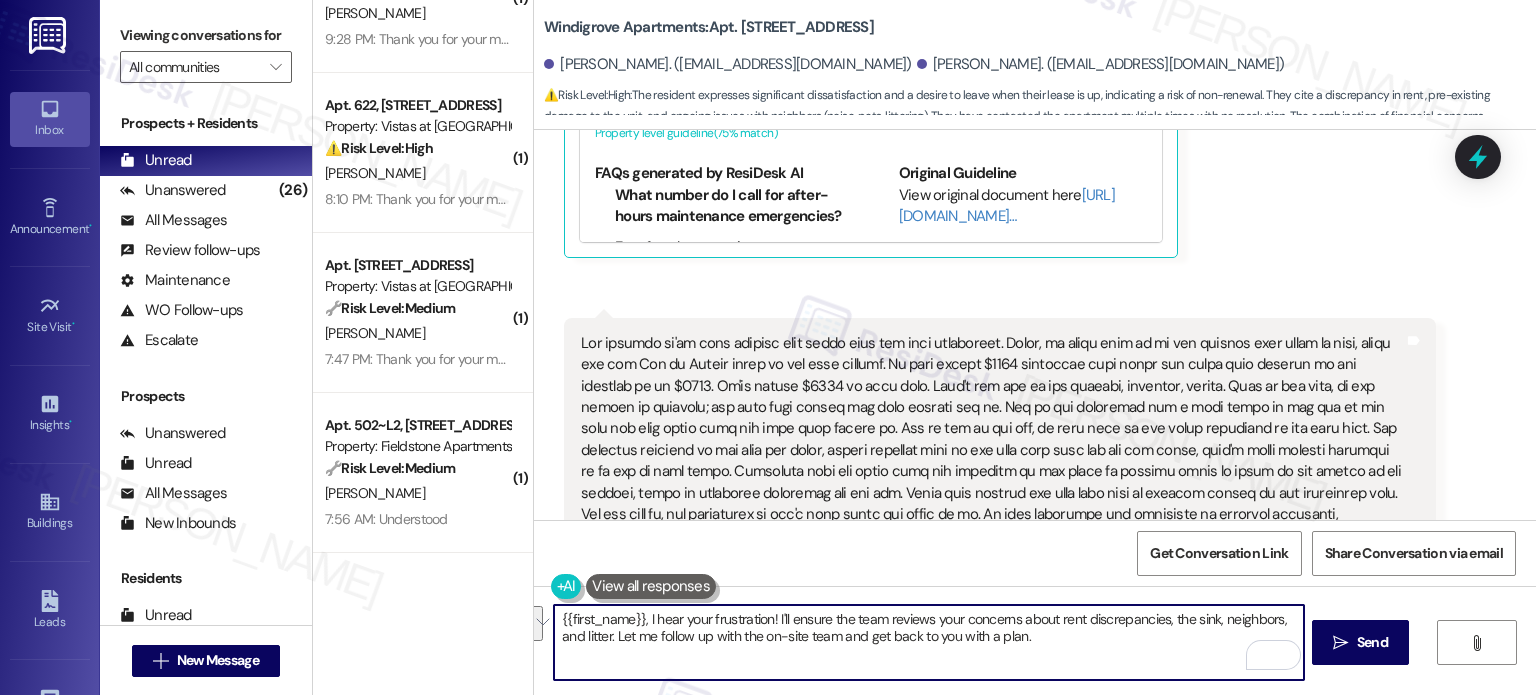 drag, startPoint x: 1050, startPoint y: 619, endPoint x: 607, endPoint y: 634, distance: 443.25388 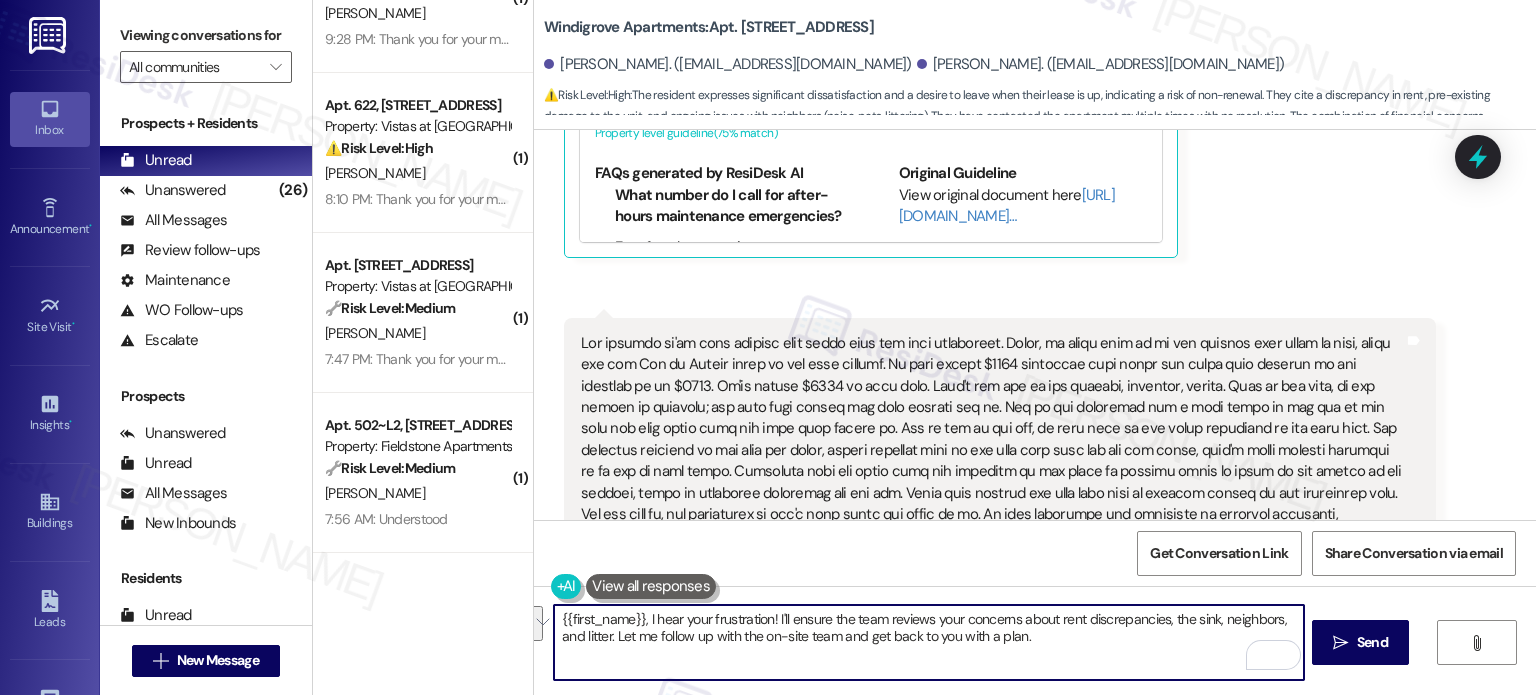 click on "{{first_name}}, I hear your frustration! I'll ensure the team reviews your concerns about rent discrepancies, the sink, neighbors, and litter. Let me follow up with the on-site team and get back to you with a plan." at bounding box center [928, 642] 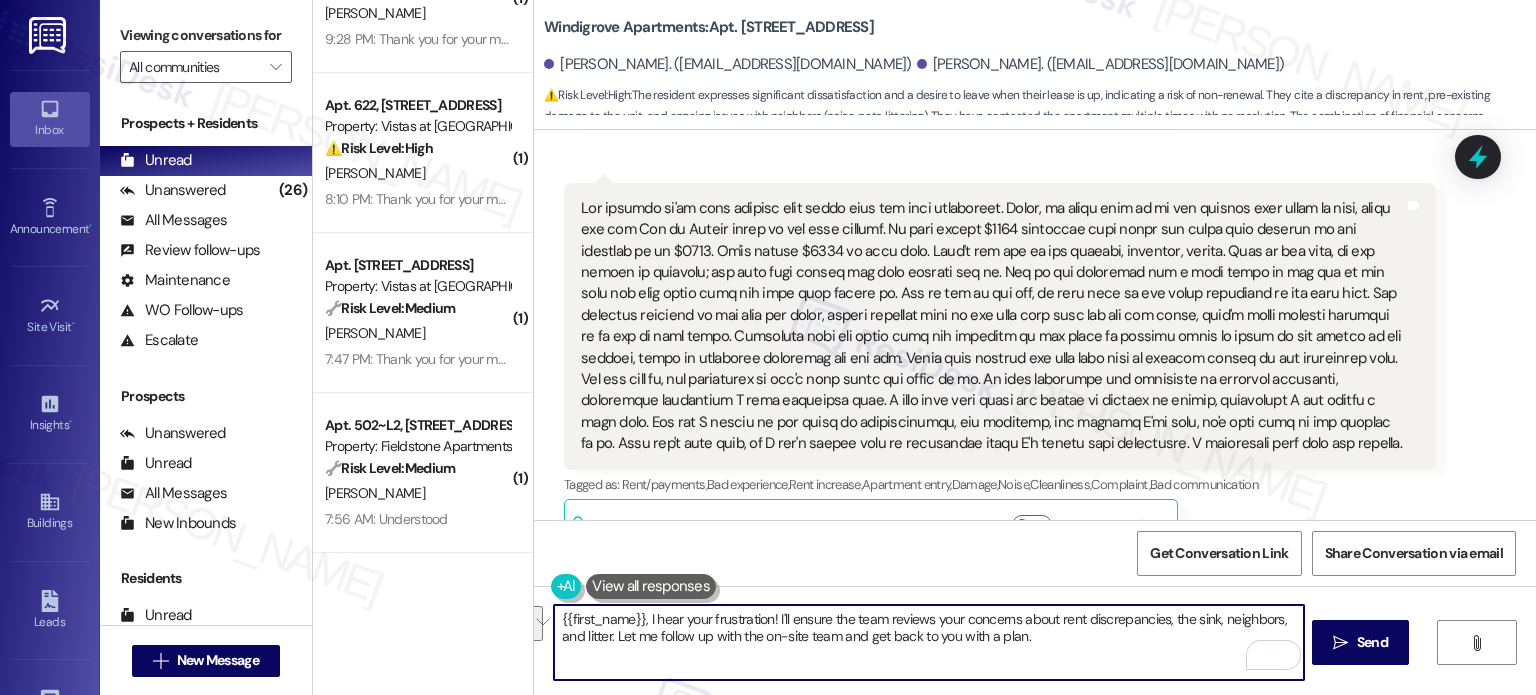 scroll, scrollTop: 1820, scrollLeft: 0, axis: vertical 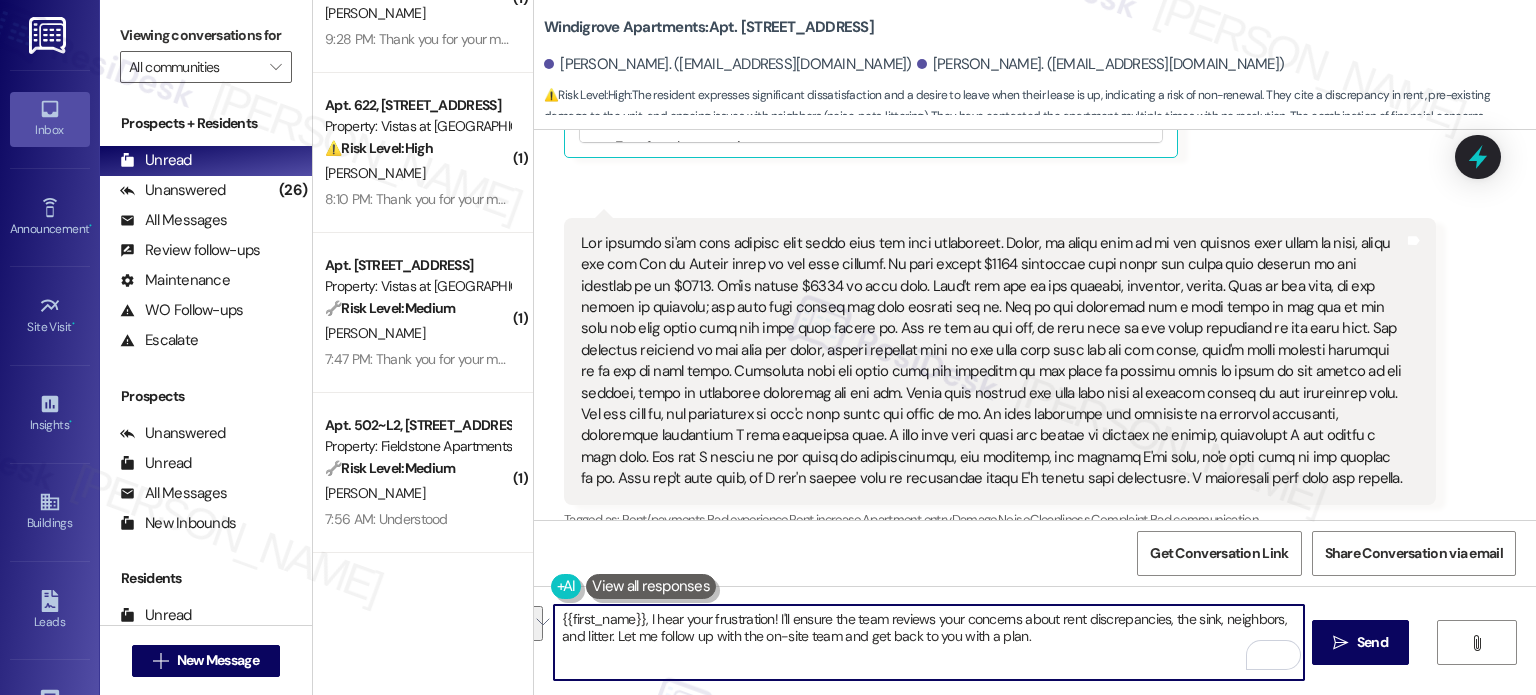 click on "{{first_name}}, I hear your frustration! I'll ensure the team reviews your concerns about rent discrepancies, the sink, neighbors, and litter. Let me follow up with the on-site team and get back to you with a plan." at bounding box center [928, 642] 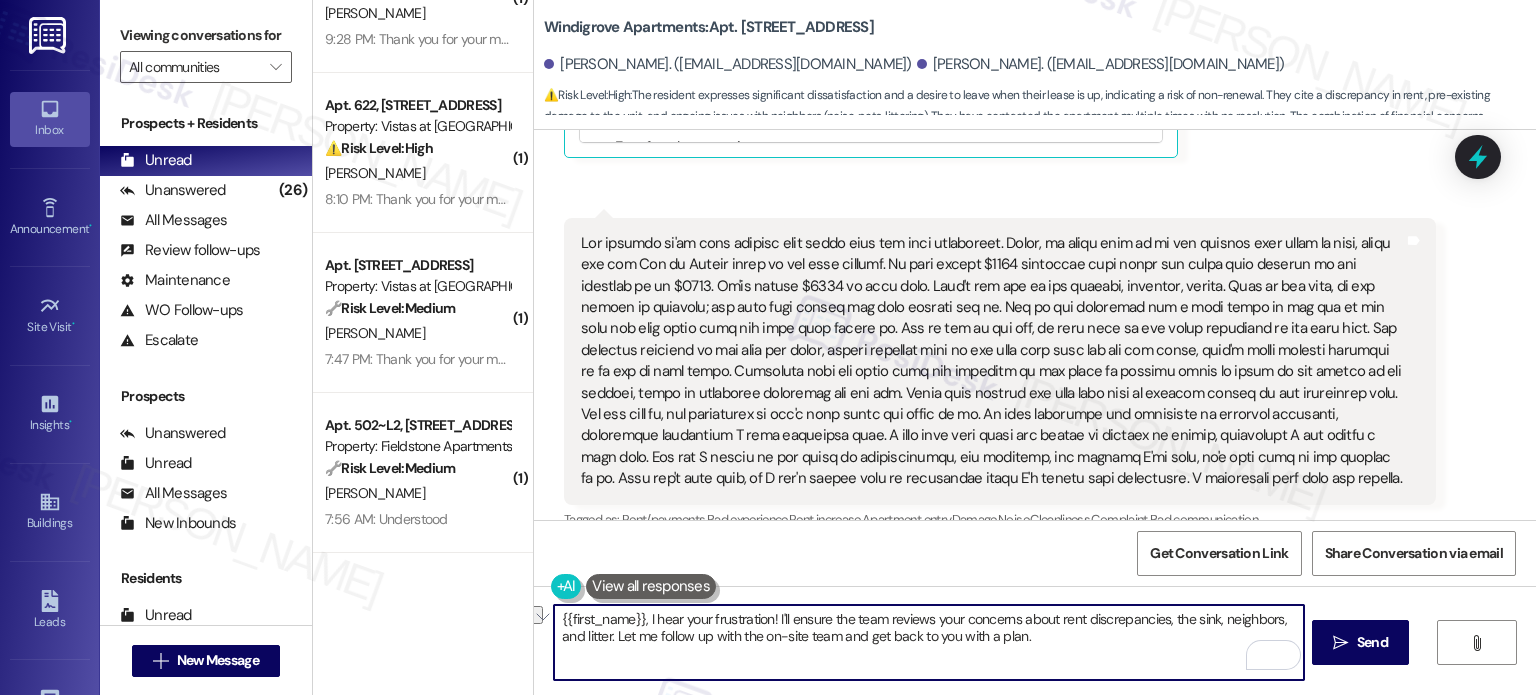 drag, startPoint x: 607, startPoint y: 637, endPoint x: 1176, endPoint y: 639, distance: 569.00354 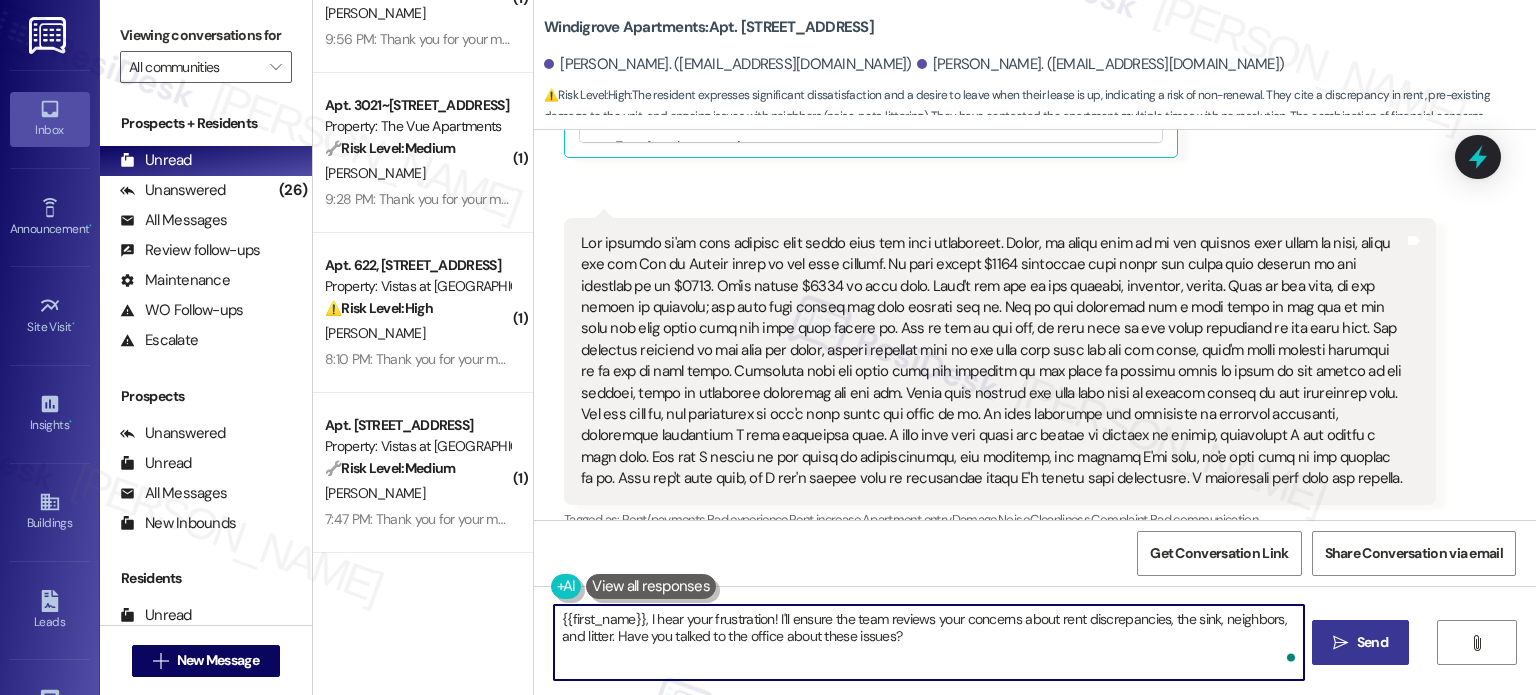 type on "{{first_name}}, I hear your frustration! I'll ensure the team reviews your concerns about rent discrepancies, the sink, neighbors, and litter. Have you talked to the office about these issues?" 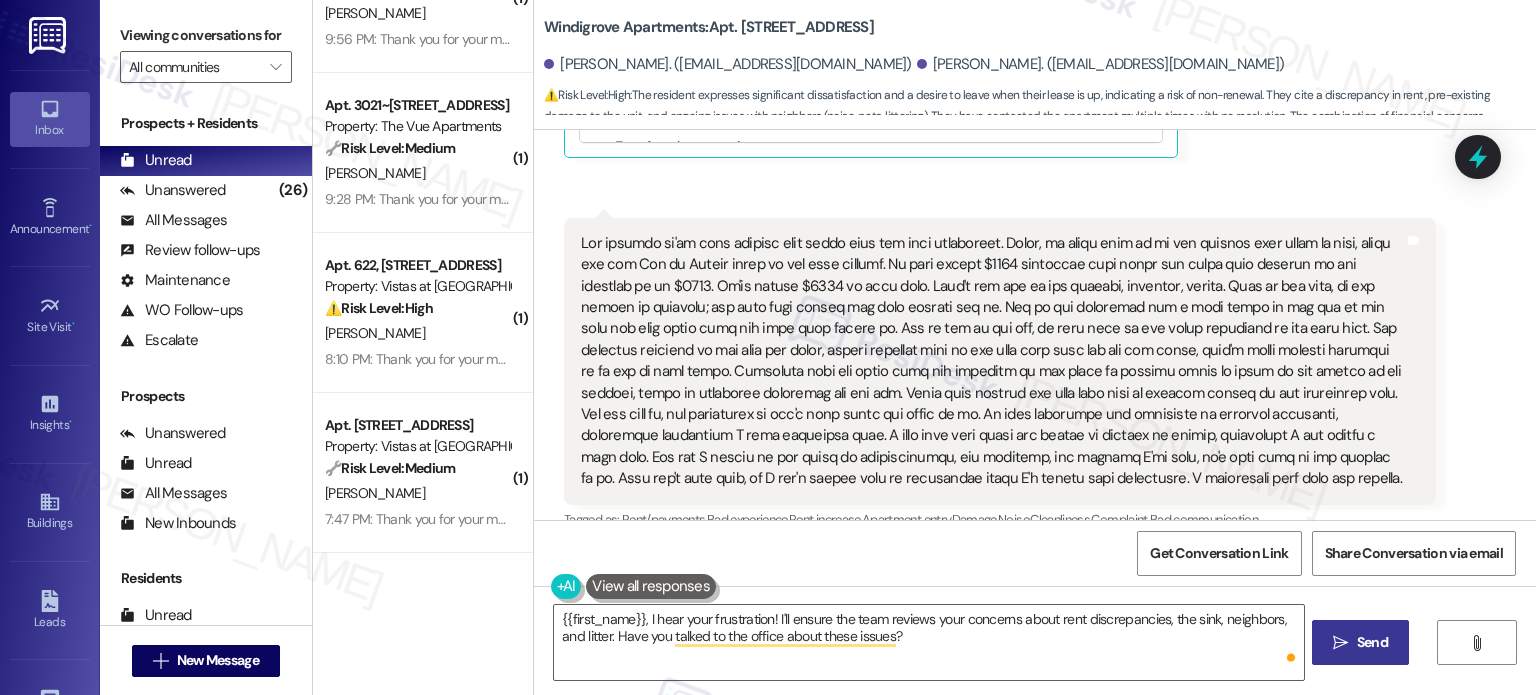 click on " Send" at bounding box center [1360, 642] 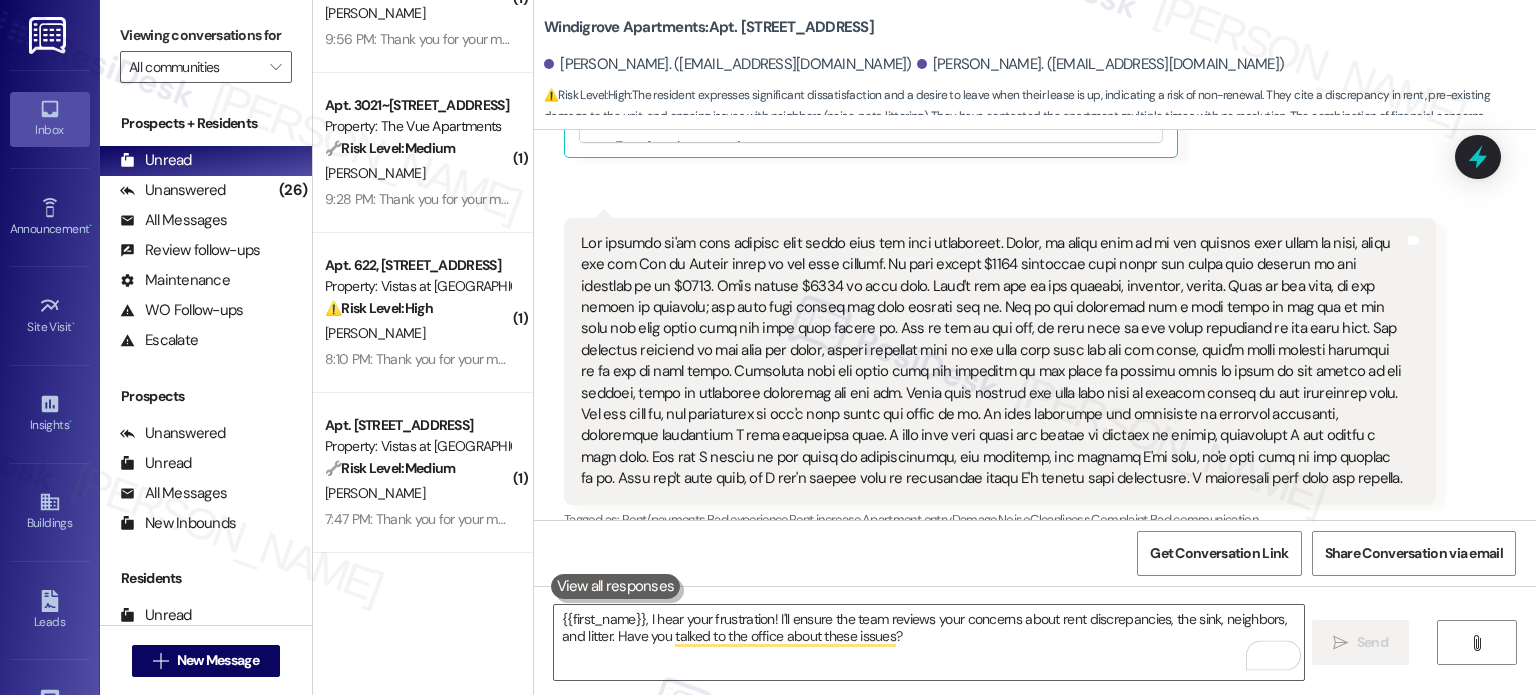 type 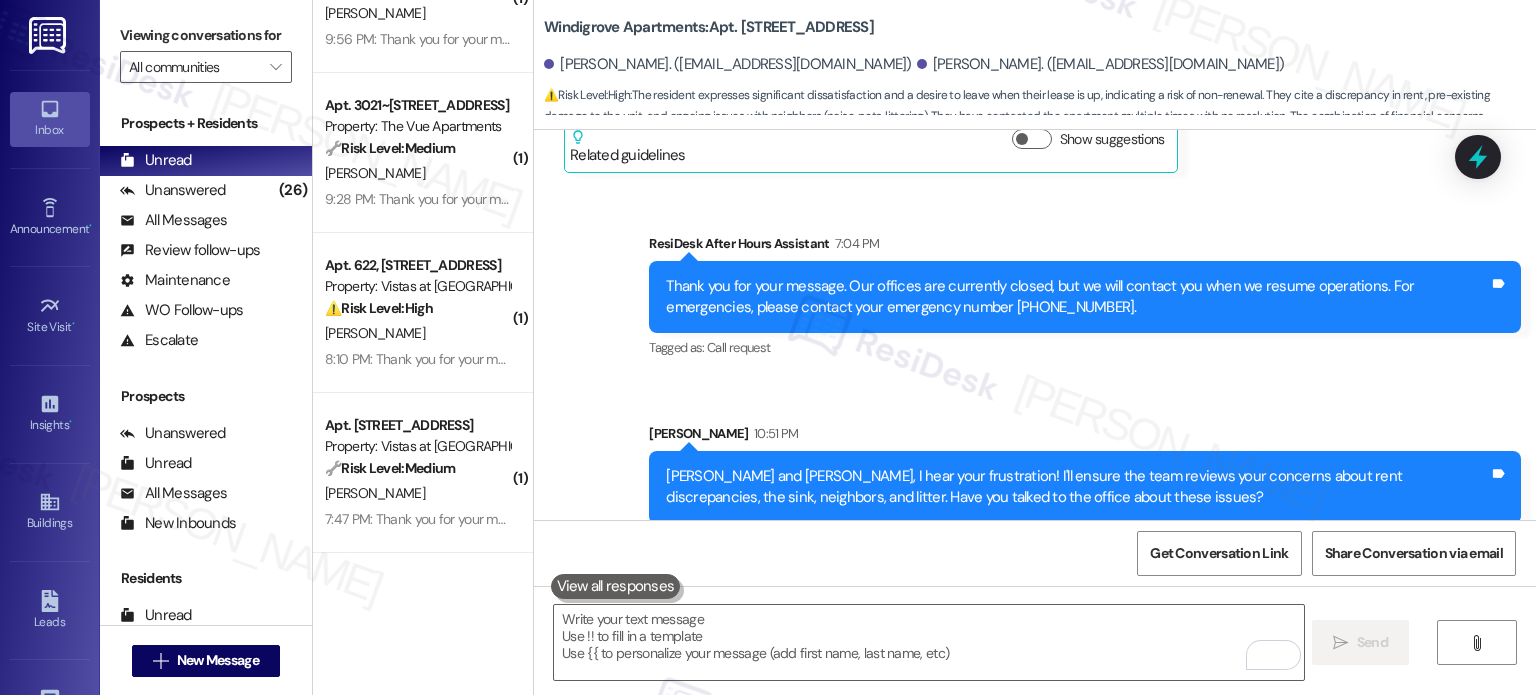 scroll, scrollTop: 2280, scrollLeft: 0, axis: vertical 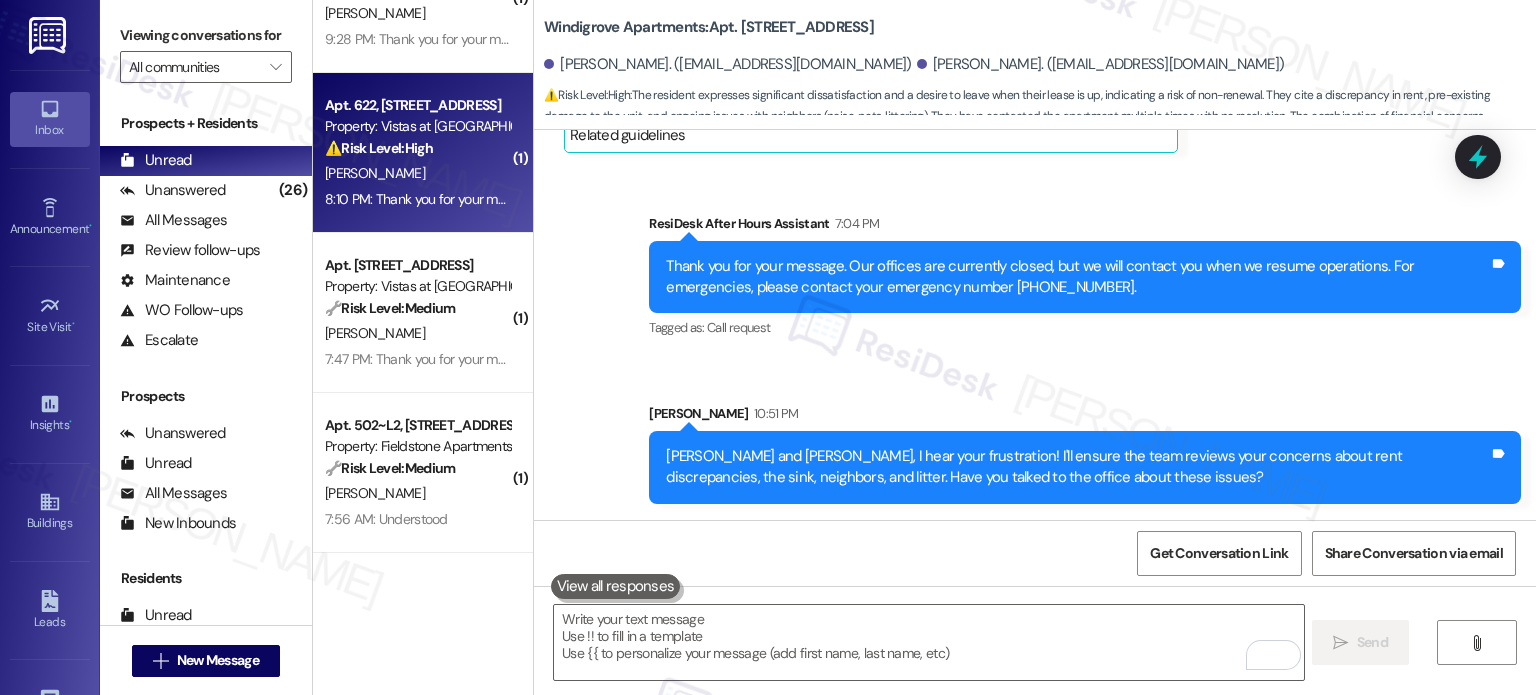 click on "Property: Vistas at [GEOGRAPHIC_DATA]" at bounding box center (417, 126) 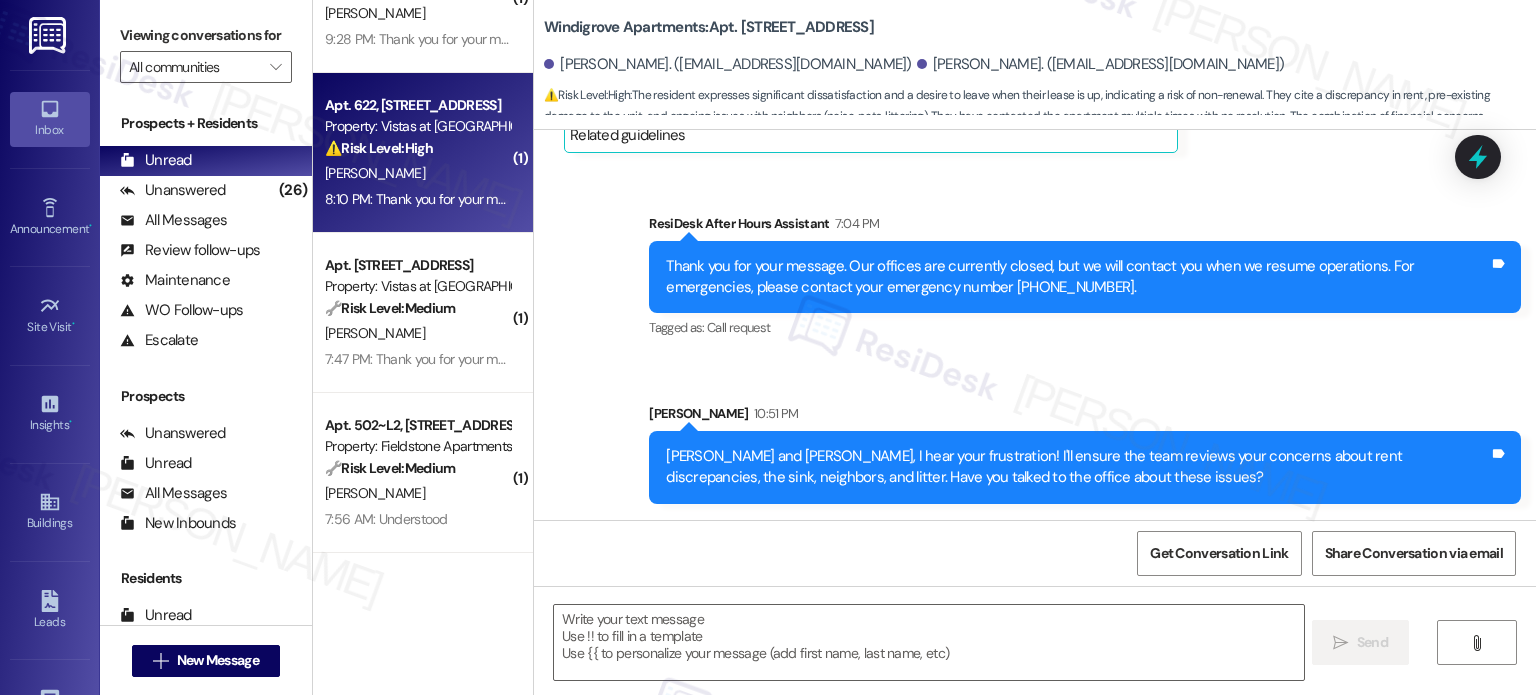 type on "Fetching suggested responses. Please feel free to read through the conversation in the meantime." 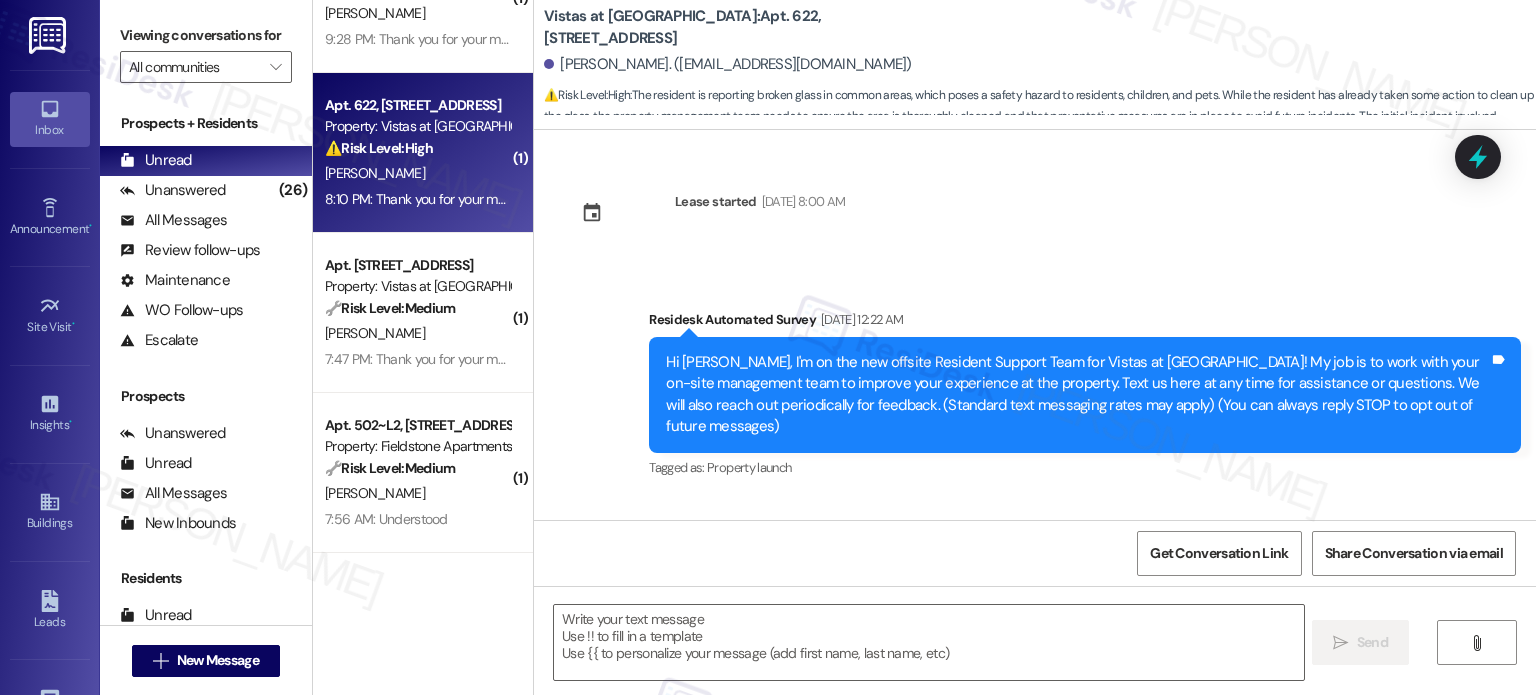scroll, scrollTop: 2544, scrollLeft: 0, axis: vertical 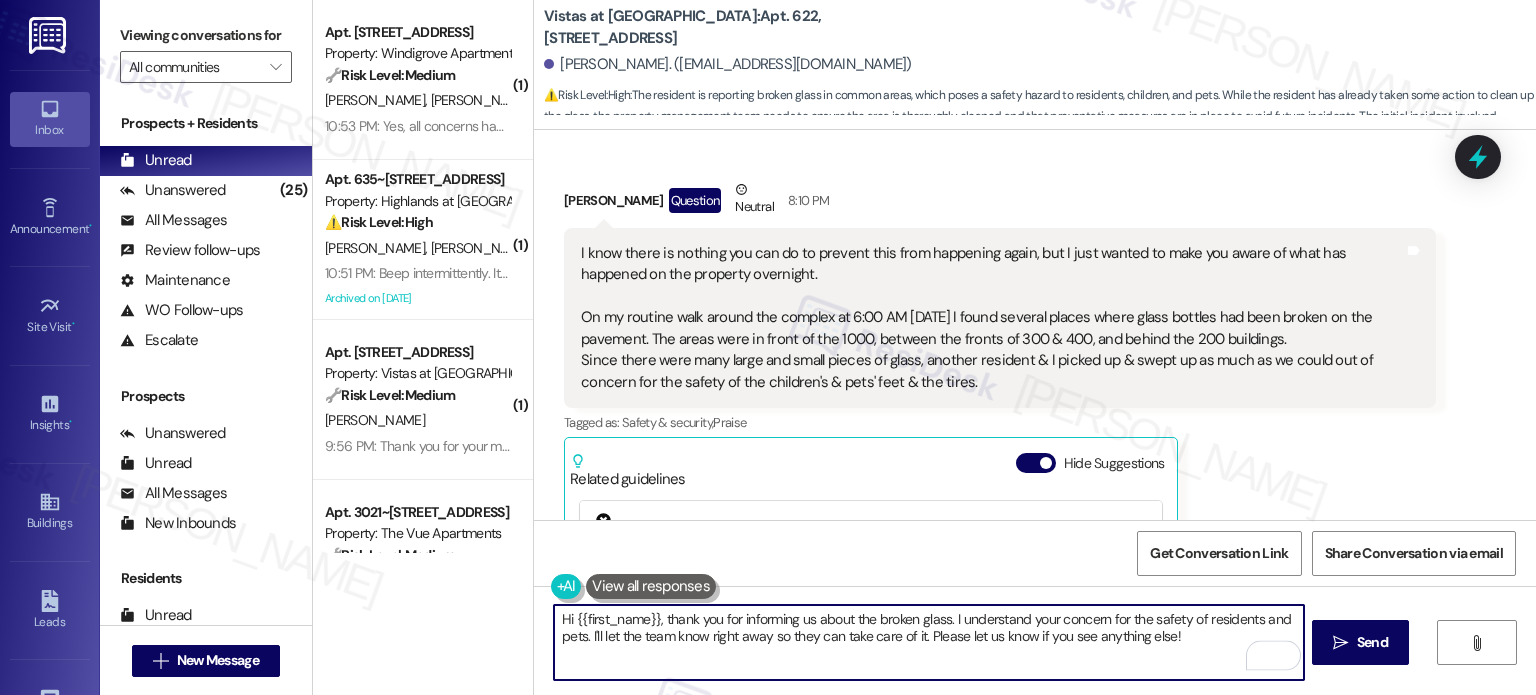 drag, startPoint x: 580, startPoint y: 639, endPoint x: 918, endPoint y: 651, distance: 338.21295 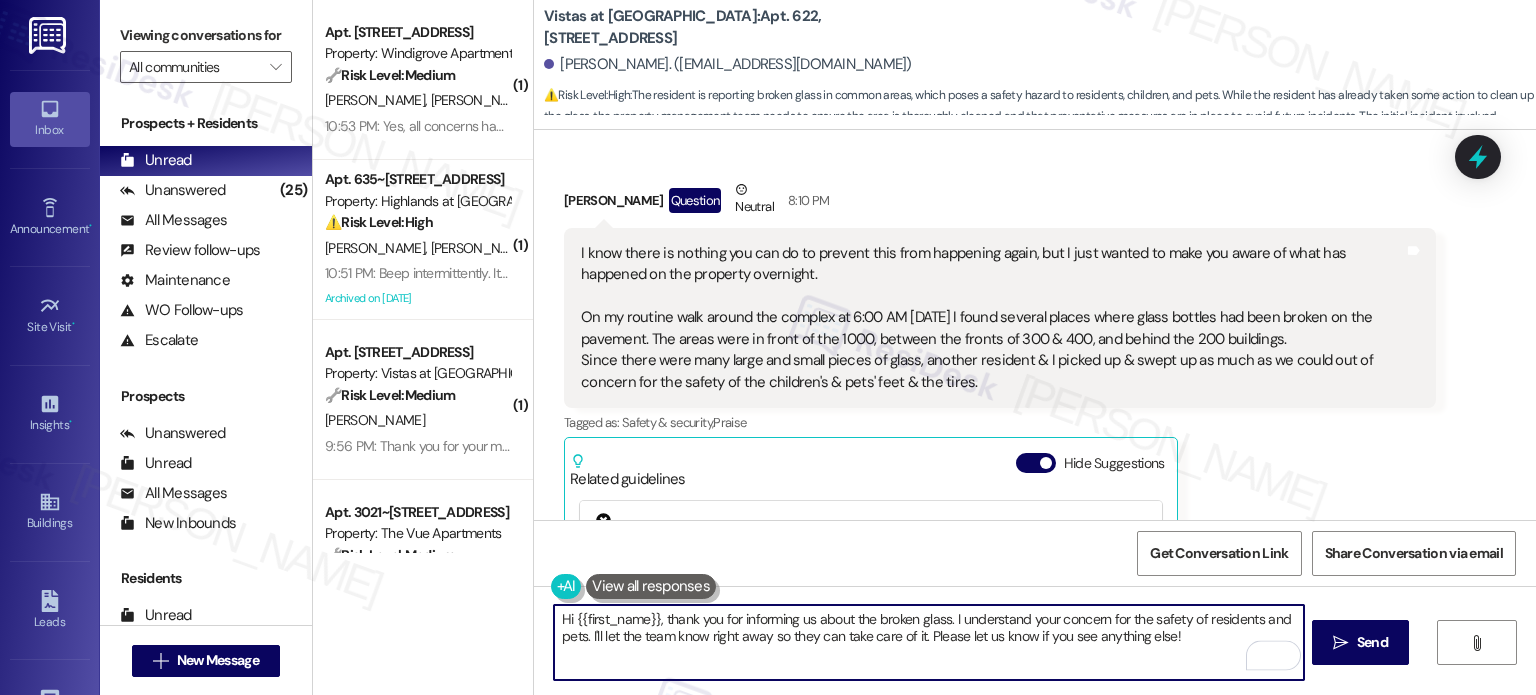 click on "Hi {{first_name}}, thank you for informing us about the broken glass. I understand your concern for the safety of residents and pets. I'll let the team know right away so they can take care of it. Please let us know if you see anything else!" at bounding box center (928, 642) 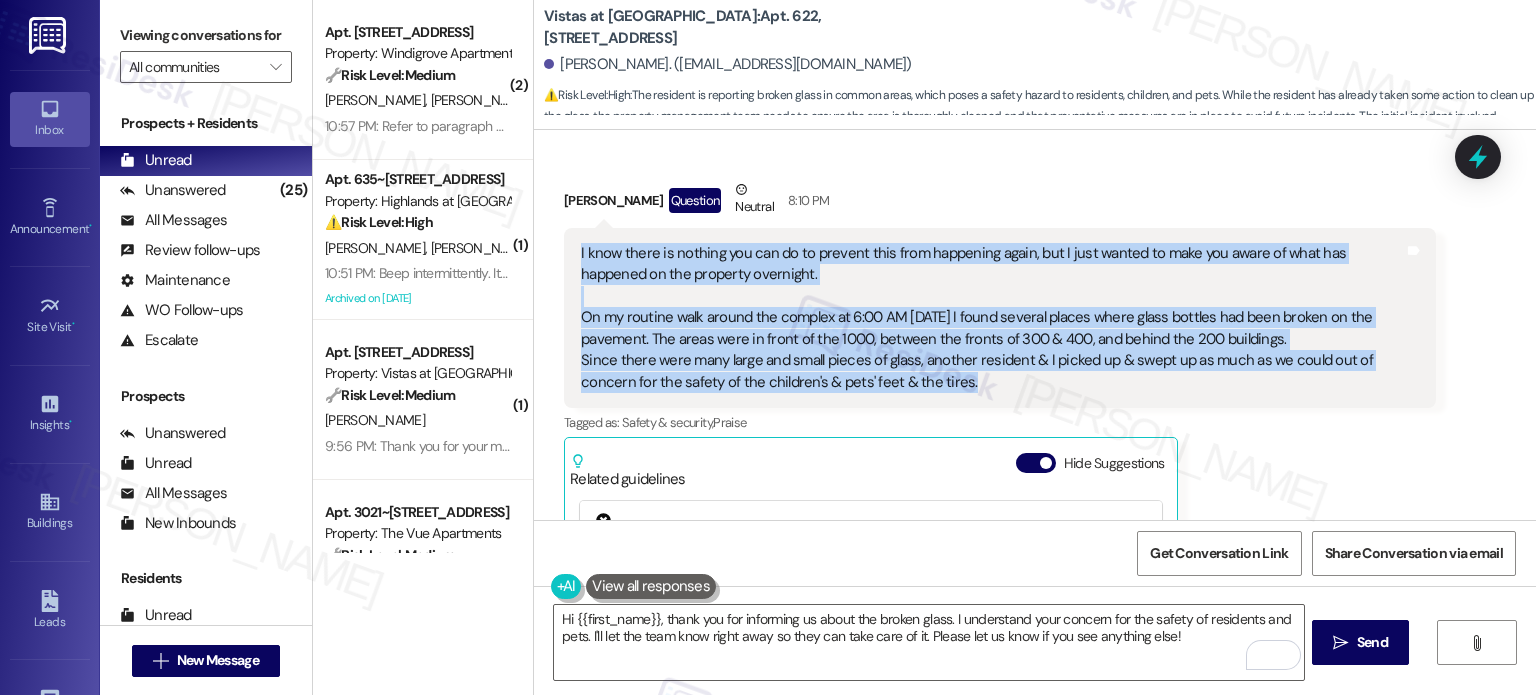 drag, startPoint x: 972, startPoint y: 336, endPoint x: 568, endPoint y: 217, distance: 421.1615 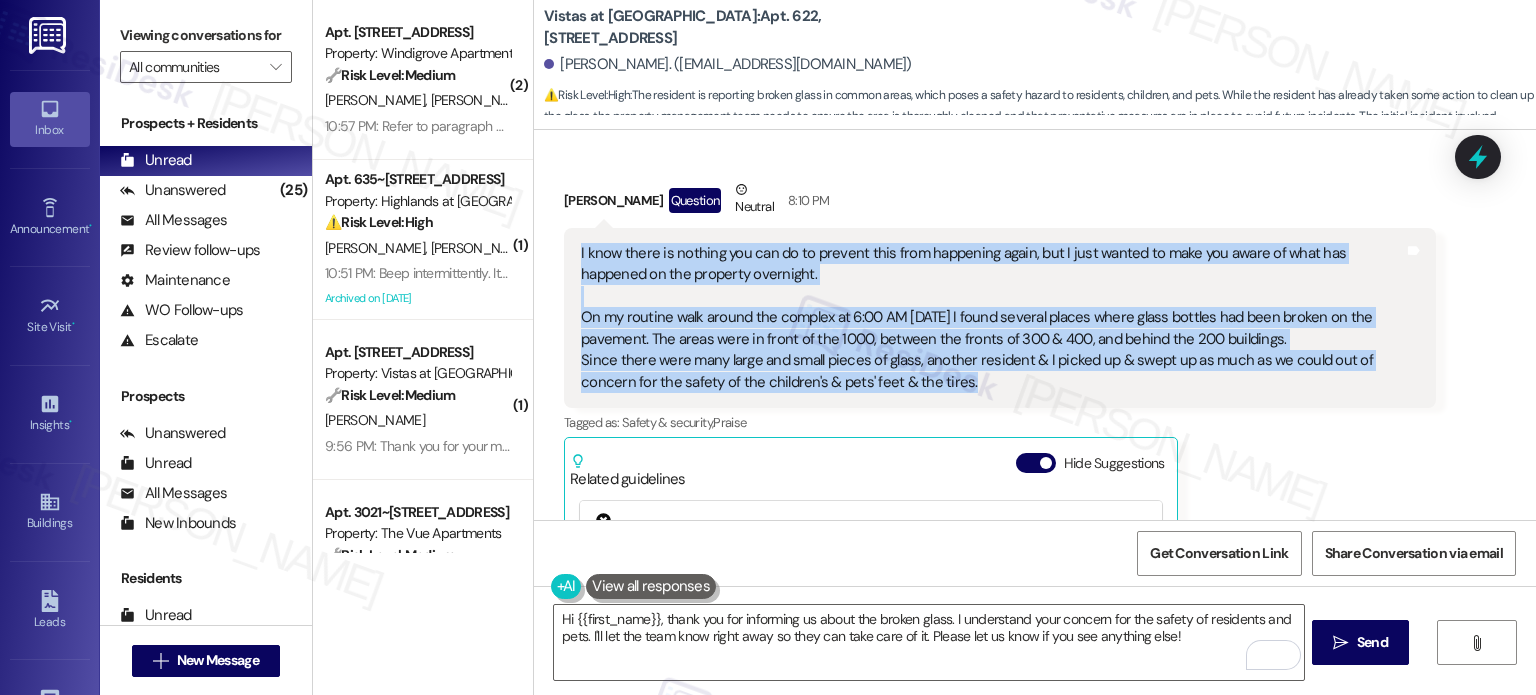 click on "I know there is nothing you can do to prevent this from happening again, but I just wanted to make you aware of what has happened on the property overnight.
On my routine walk around the complex at 6:00 AM [DATE] I found several places where glass bottles had been broken on the pavement. The areas were in front of the 1000, between the fronts of 300 & 400, and behind the 200 buildings.
Since there were many large and small pieces of glass, another resident & I picked up & swept up as much as we could out of concern for the safety of the children's & pets' feet & the tires." at bounding box center [992, 318] 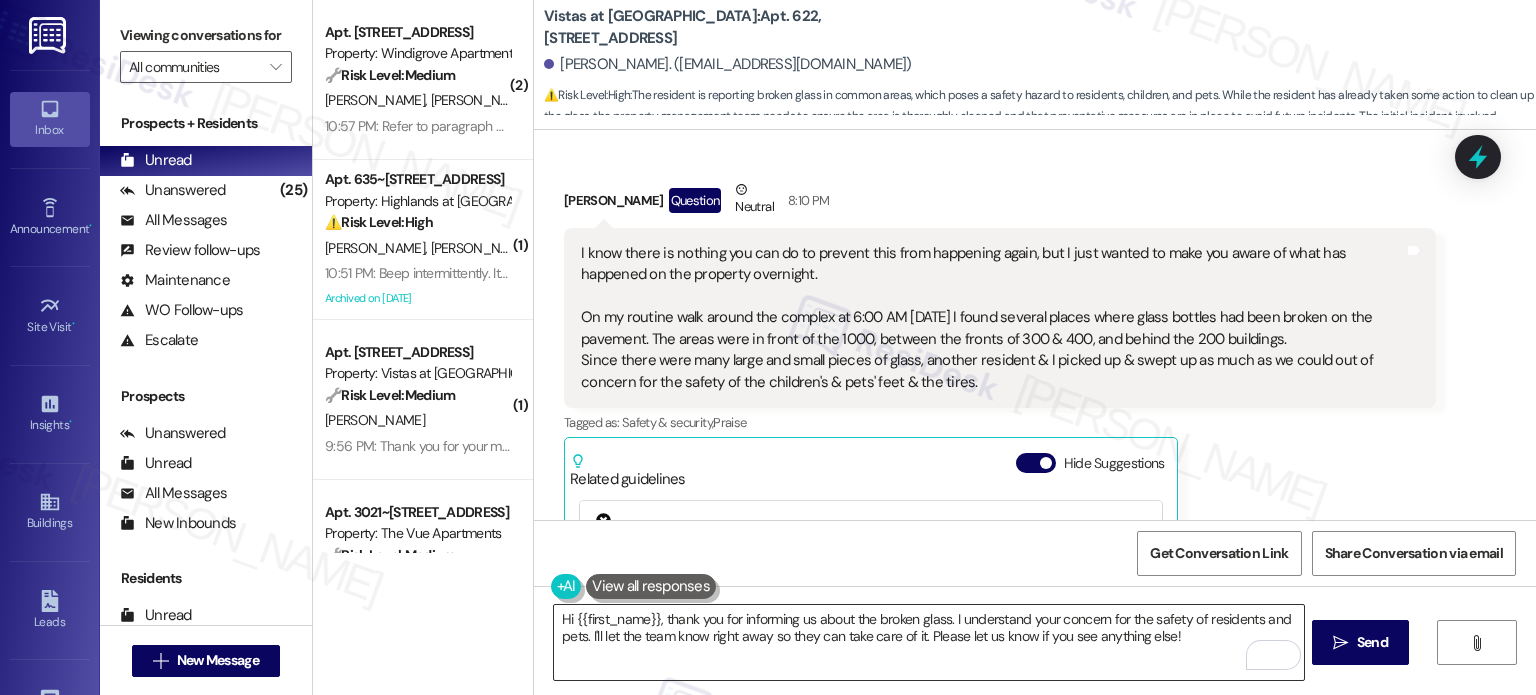 click on "Hi {{first_name}}, thank you for informing us about the broken glass. I understand your concern for the safety of residents and pets. I'll let the team know right away so they can take care of it. Please let us know if you see anything else!" at bounding box center [928, 642] 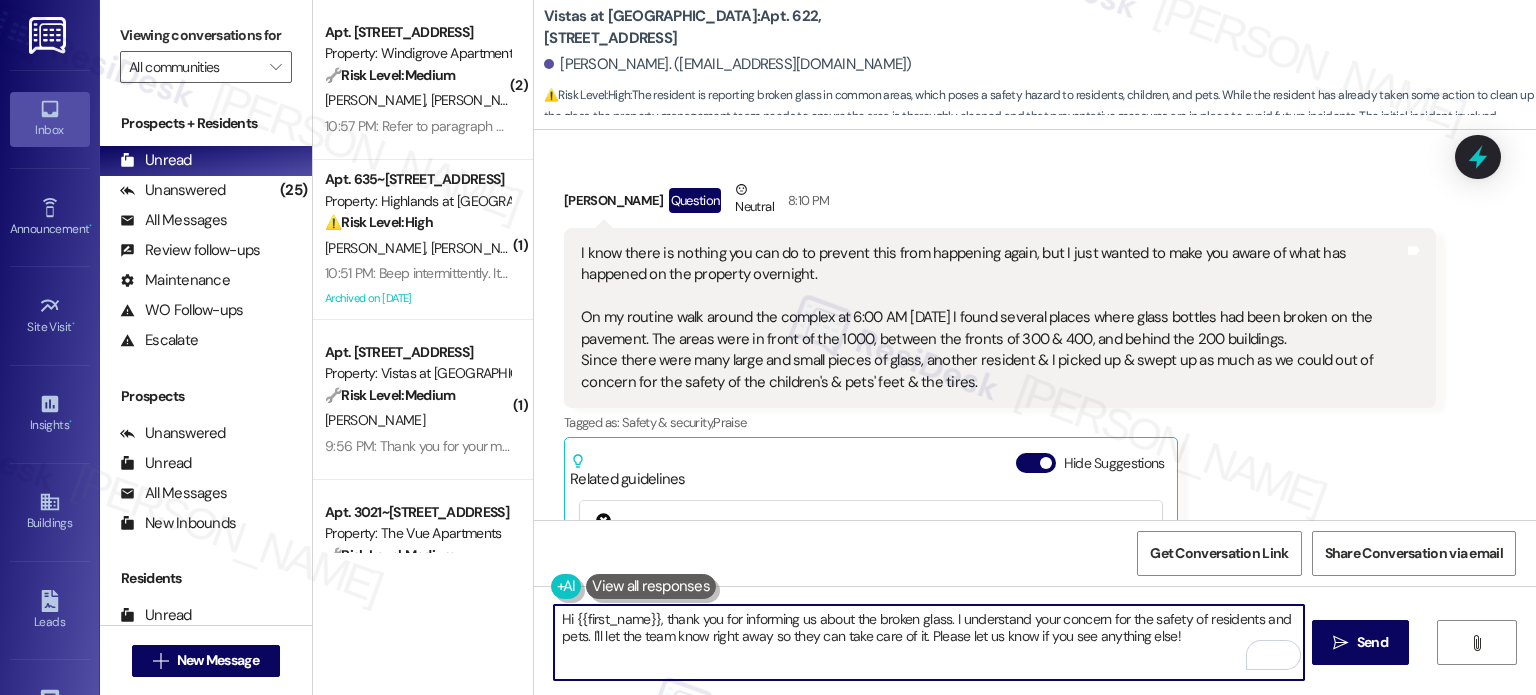 click on "Hi {{first_name}}, thank you for informing us about the broken glass. I understand your concern for the safety of residents and pets. I'll let the team know right away so they can take care of it. Please let us know if you see anything else!" at bounding box center [928, 642] 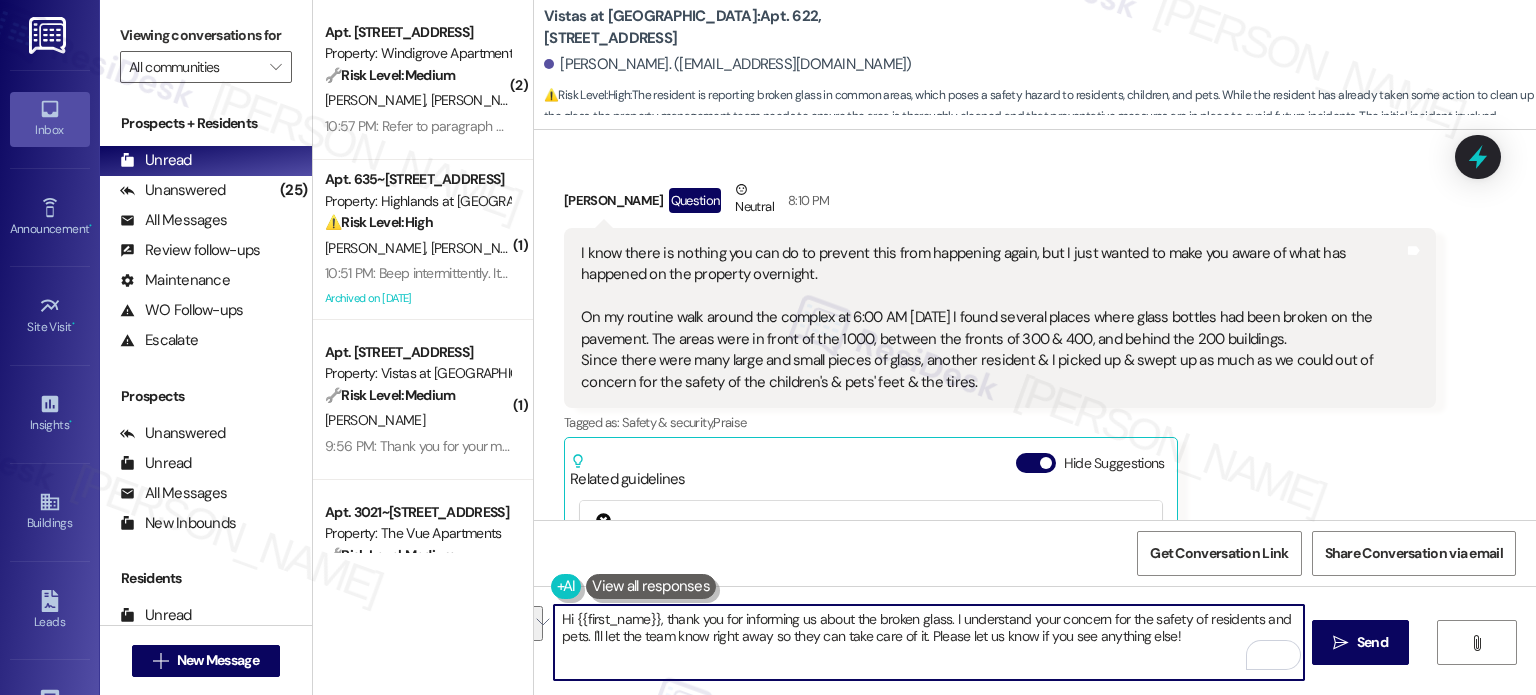 paste on "Thank you so much for bringing this to our attention and for taking the time to help clean up the glass — we truly appreciate your care and commitment to the safety of the community. While you're right that some situations are hard to prevent, knowing about these incidents helps us stay alert and take appropriate steps to maintain a safe and welcoming environment." 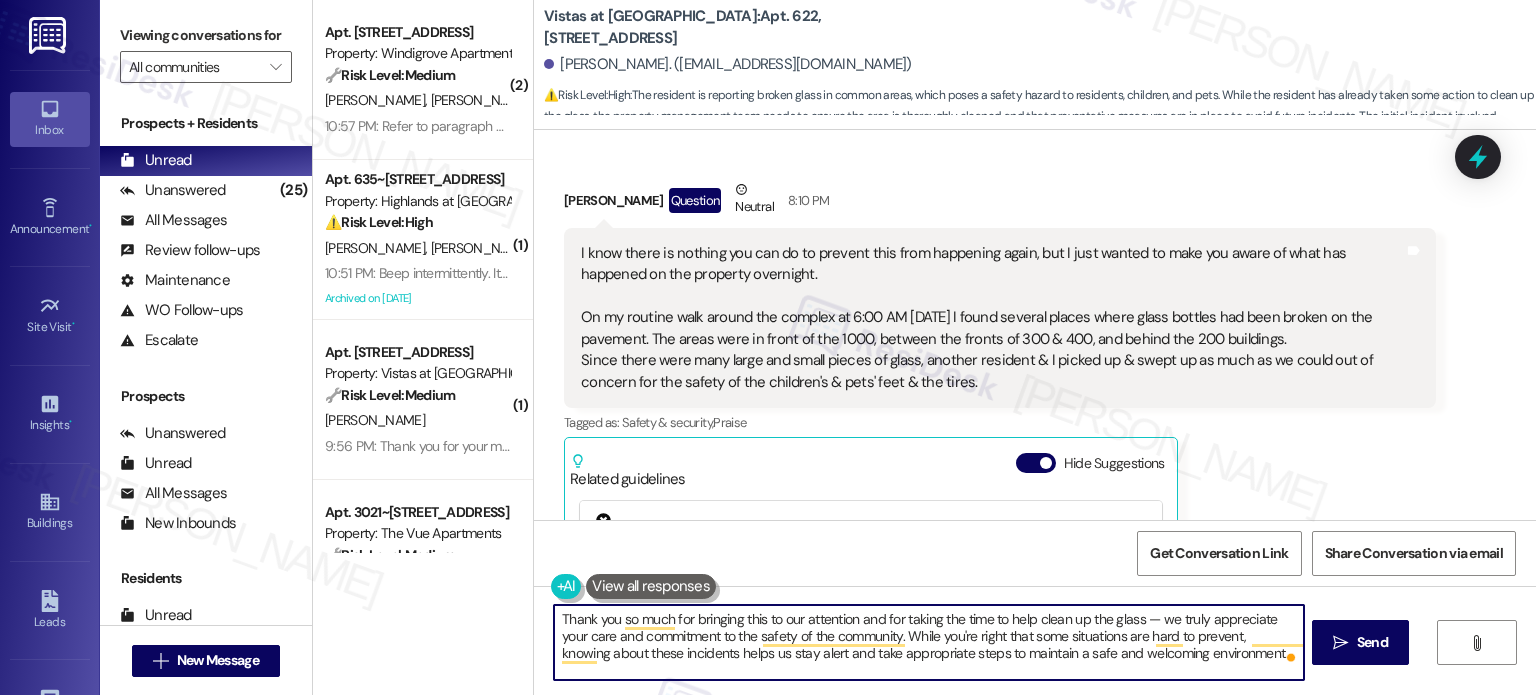 click on "Thank you so much for bringing this to our attention and for taking the time to help clean up the glass — we truly appreciate your care and commitment to the safety of the community. While you're right that some situations are hard to prevent, knowing about these incidents helps us stay alert and take appropriate steps to maintain a safe and welcoming environment." at bounding box center (928, 642) 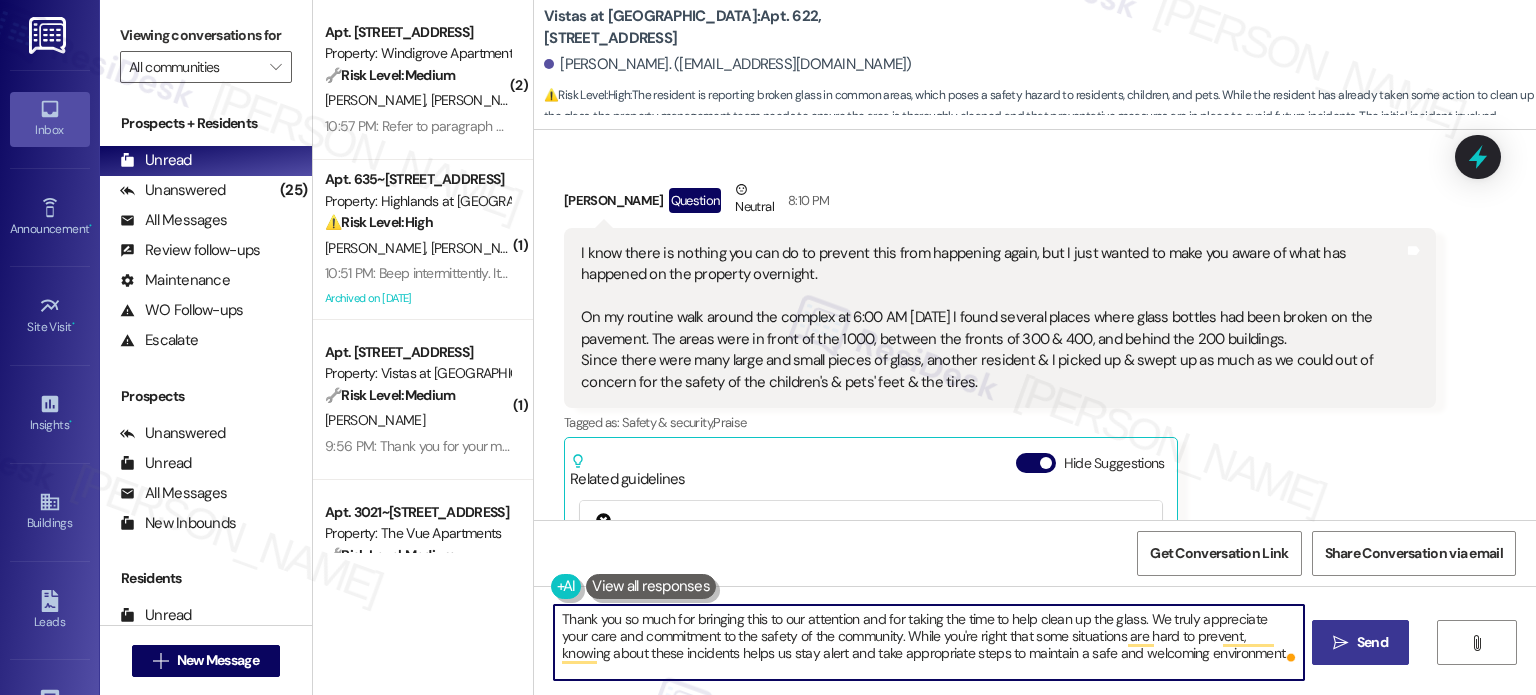 type on "Thank you so much for bringing this to our attention and for taking the time to help clean up the glass. We truly appreciate your care and commitment to the safety of the community. While you're right that some situations are hard to prevent, knowing about these incidents helps us stay alert and take appropriate steps to maintain a safe and welcoming environment." 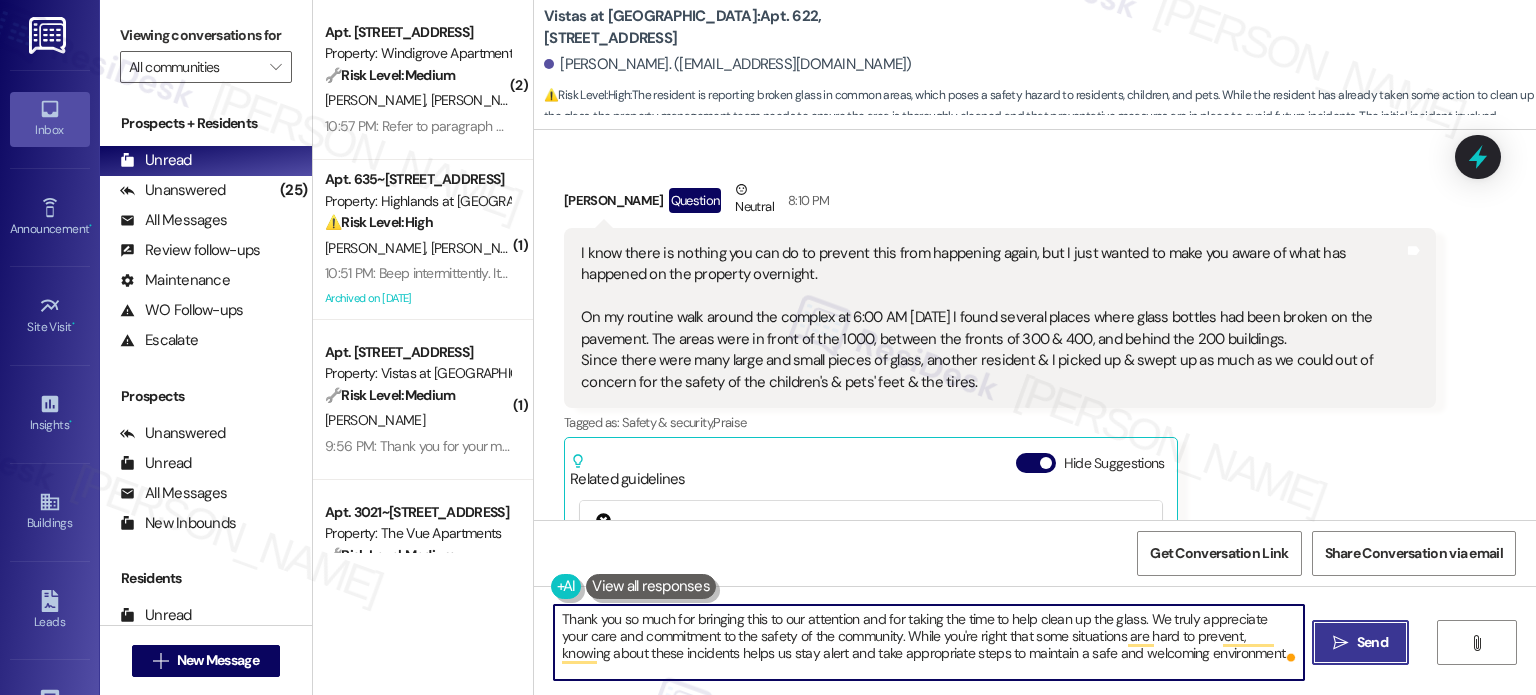 click on "Send" at bounding box center [1372, 642] 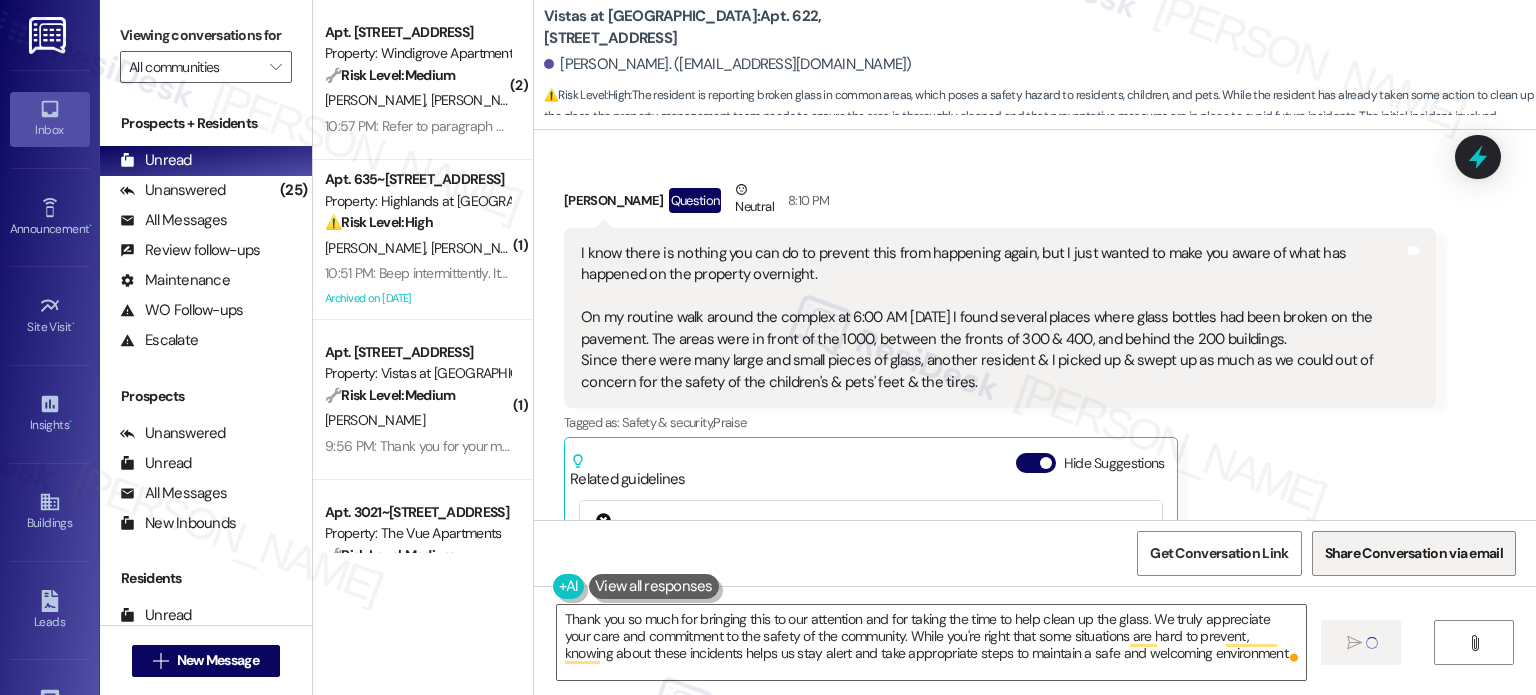 type 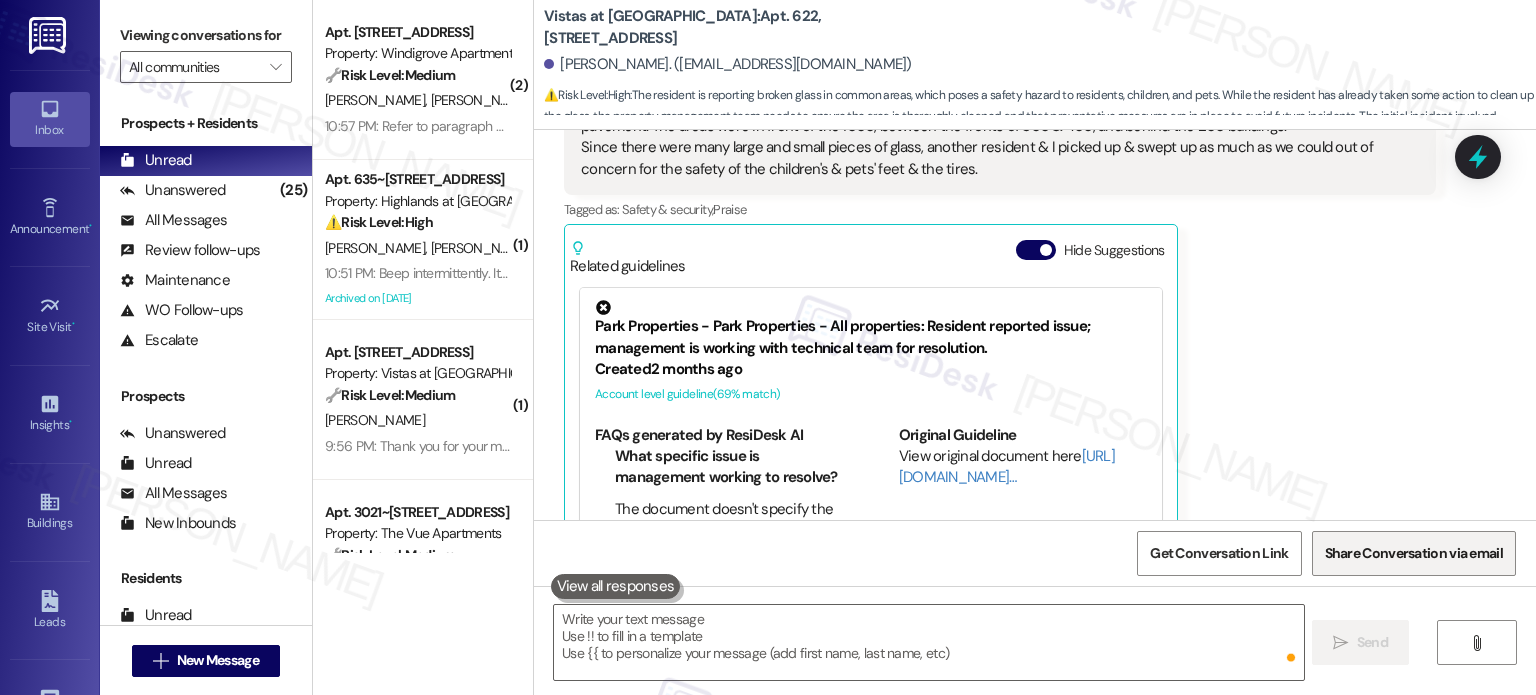 scroll, scrollTop: 2170, scrollLeft: 0, axis: vertical 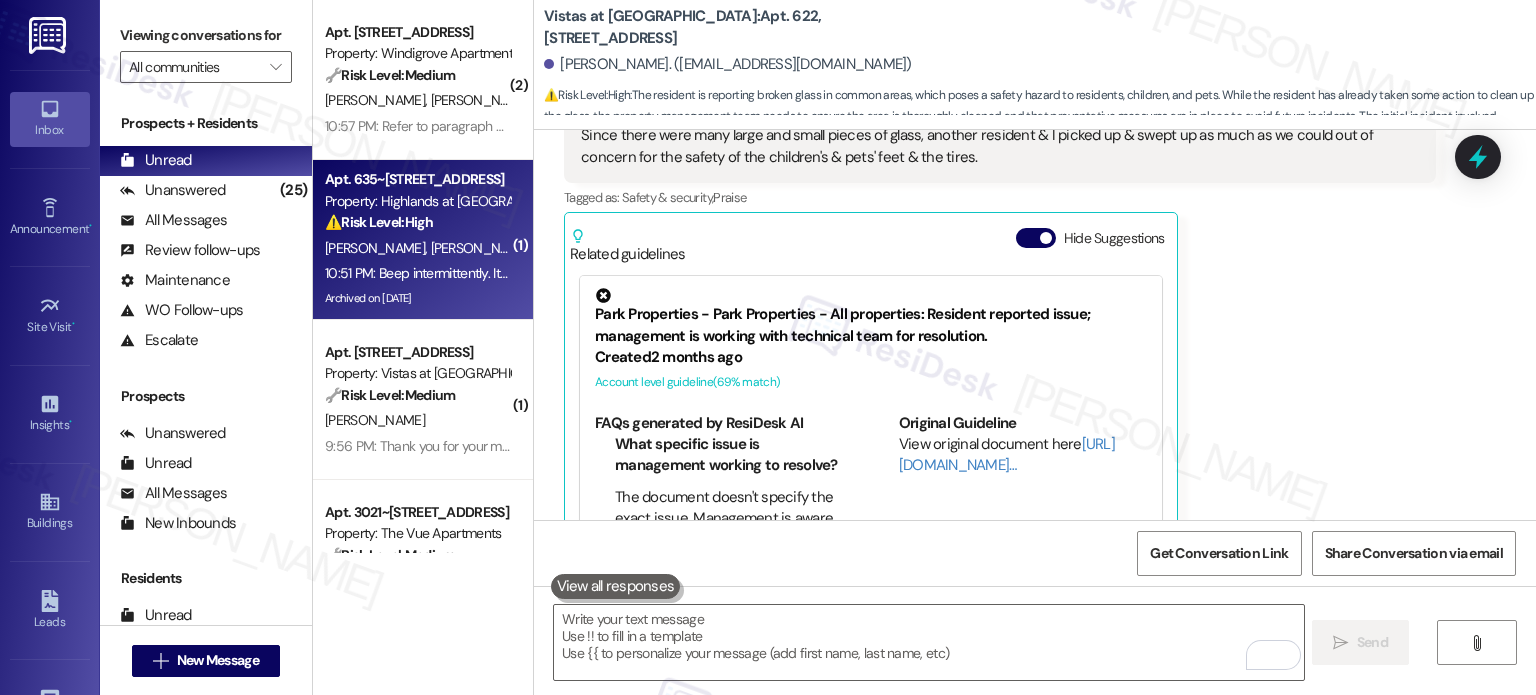 click on "[PERSON_NAME] [PERSON_NAME]" at bounding box center (417, 248) 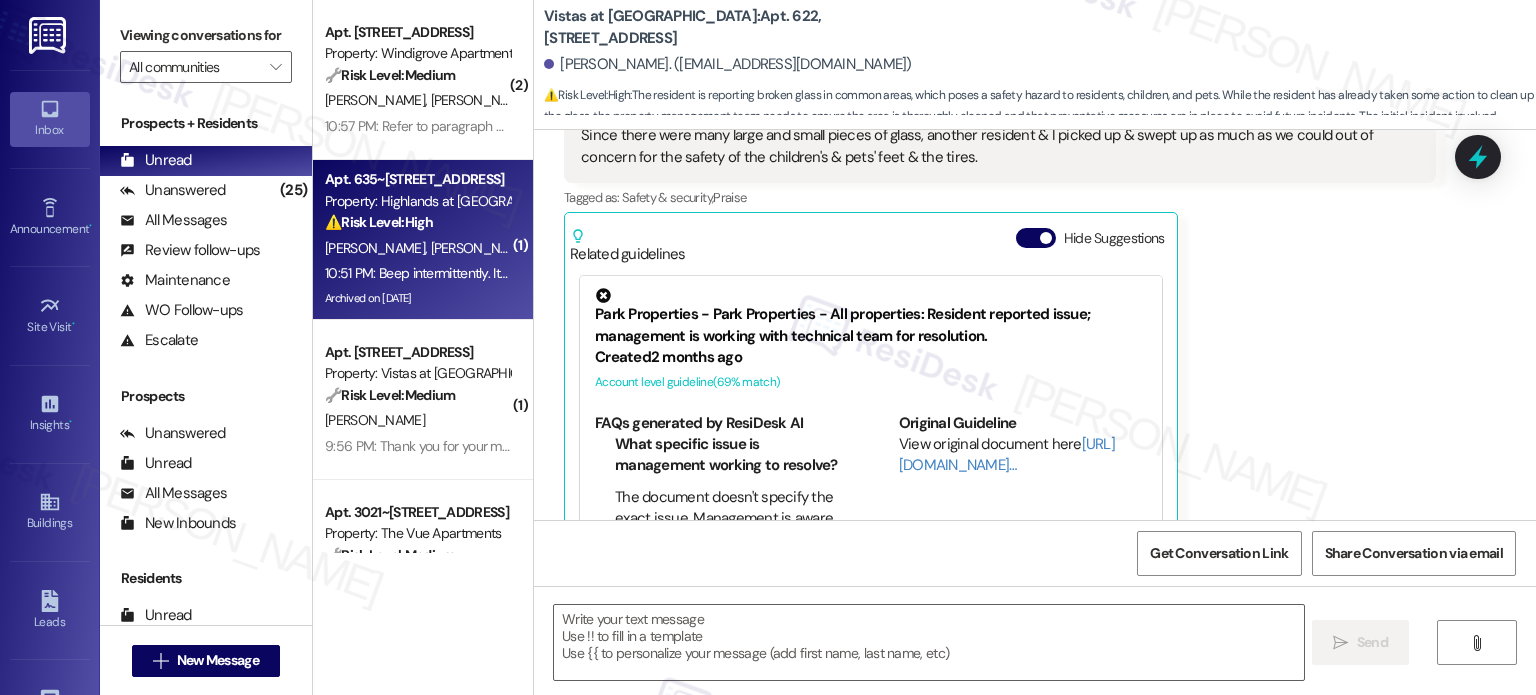 type on "Fetching suggested responses. Please feel free to read through the conversation in the meantime." 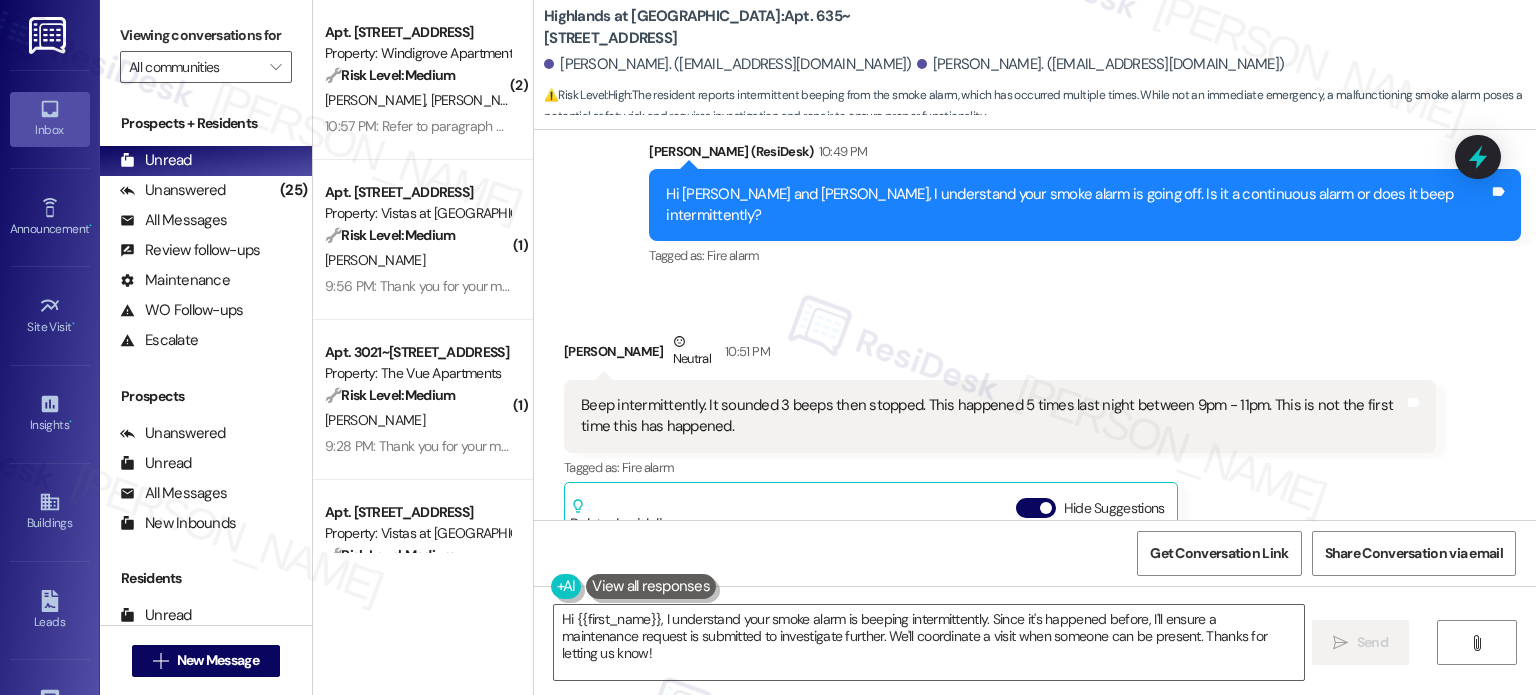 scroll, scrollTop: 29653, scrollLeft: 0, axis: vertical 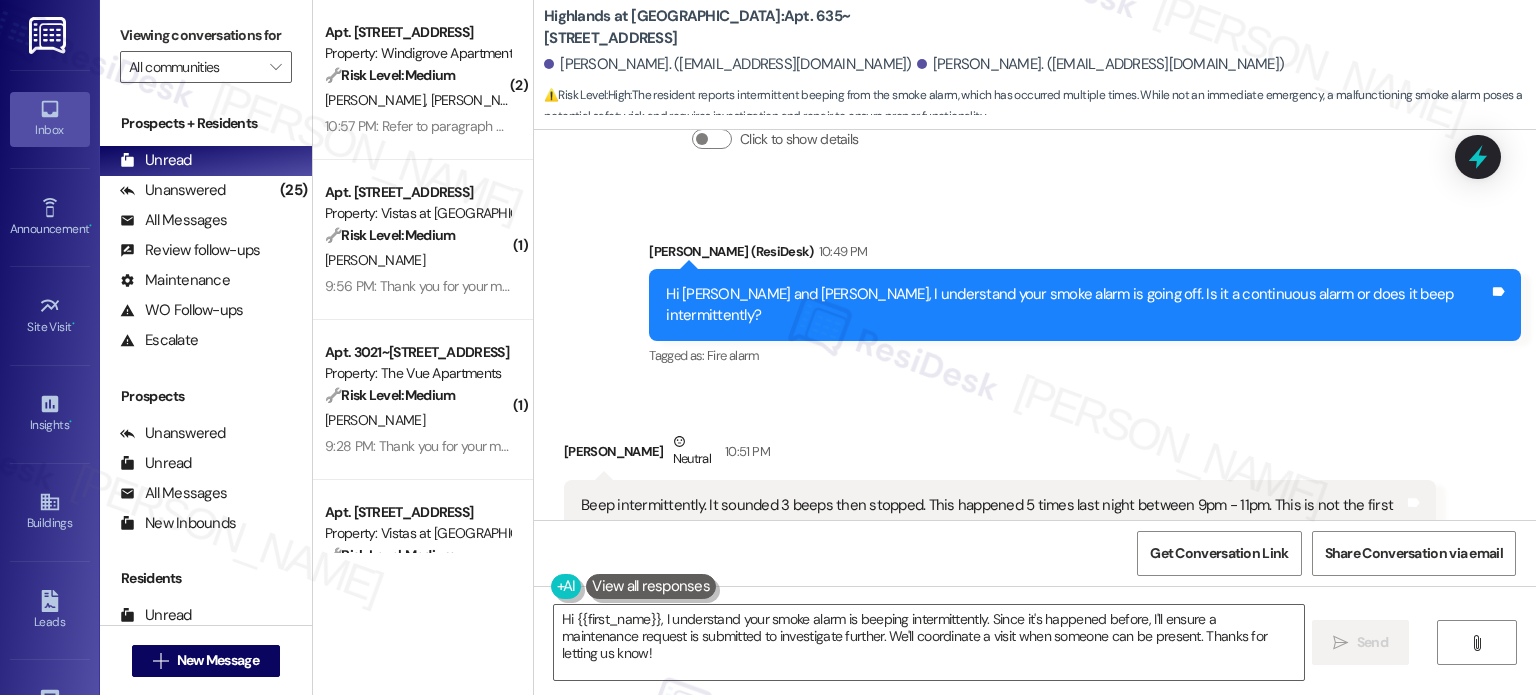 click on "[PERSON_NAME]   Neutral 10:51 PM" at bounding box center (1000, 455) 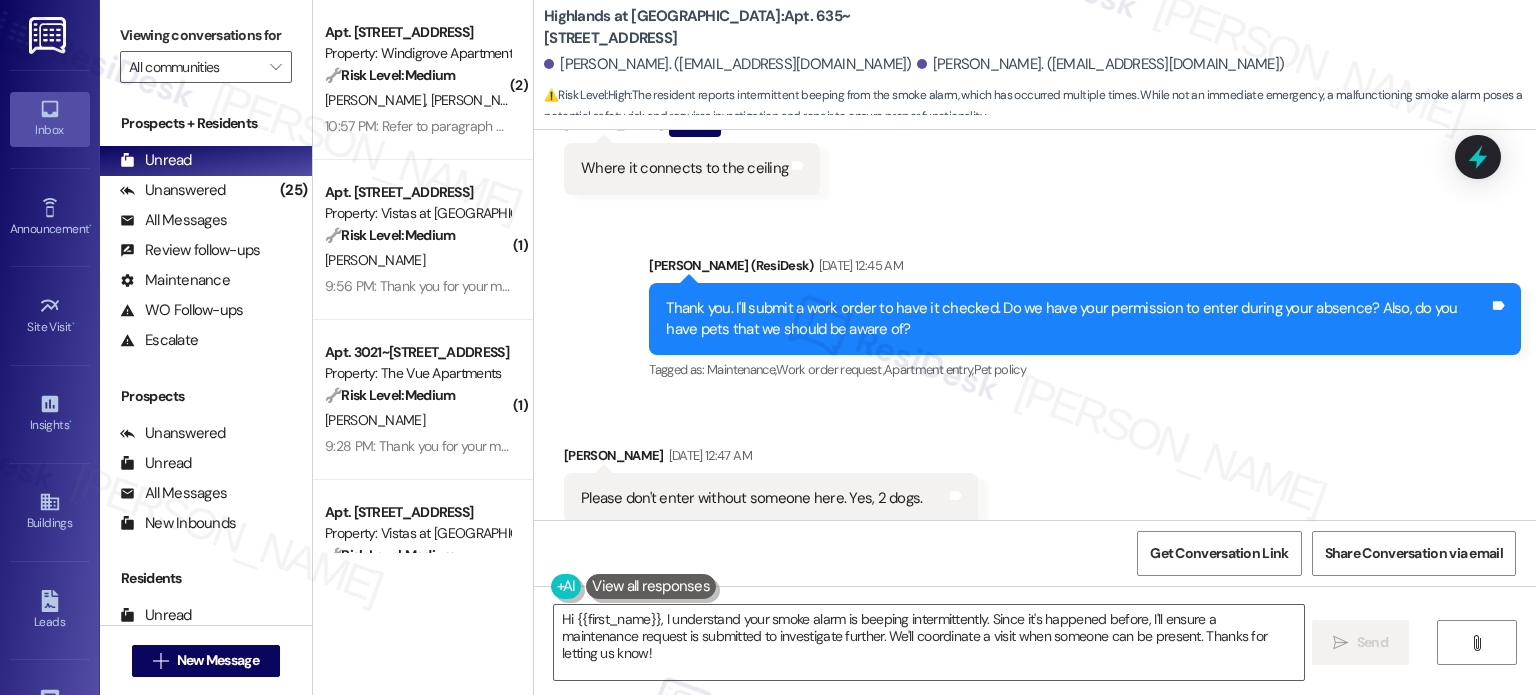 scroll, scrollTop: 26653, scrollLeft: 0, axis: vertical 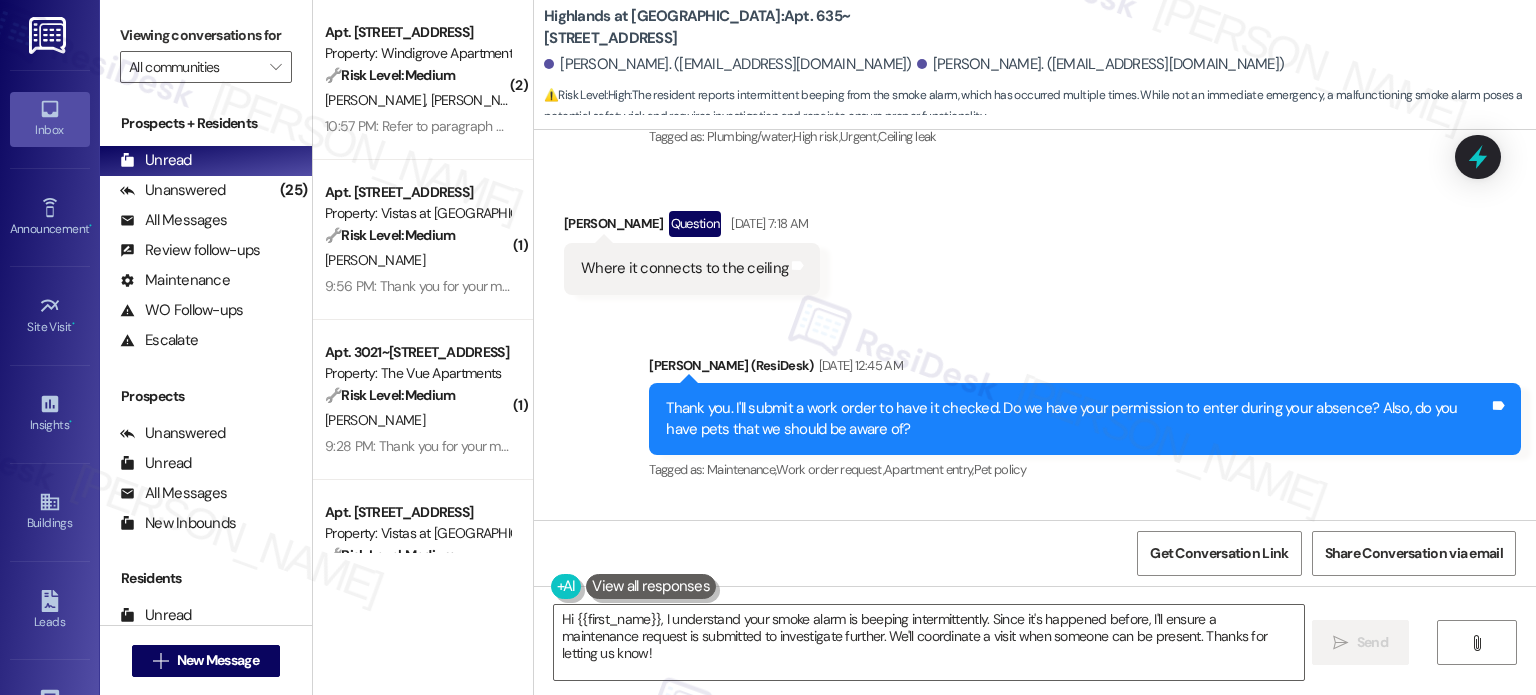 click on "Thank you. I'll submit a work order to have it checked. Do we have your permission to enter during your absence? Also, do you have pets that we should be aware of?" at bounding box center (1077, 419) 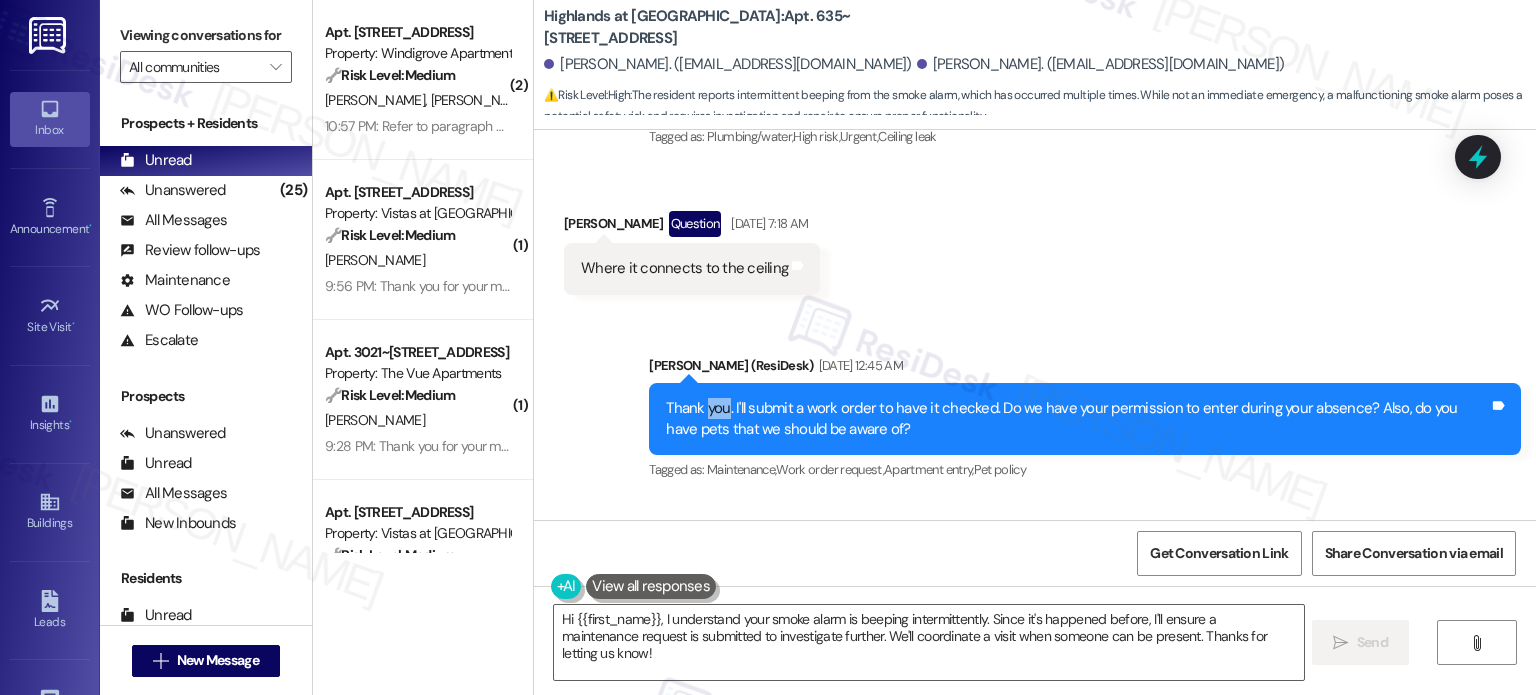 click on "Thank you. I'll submit a work order to have it checked. Do we have your permission to enter during your absence? Also, do you have pets that we should be aware of?" at bounding box center (1077, 419) 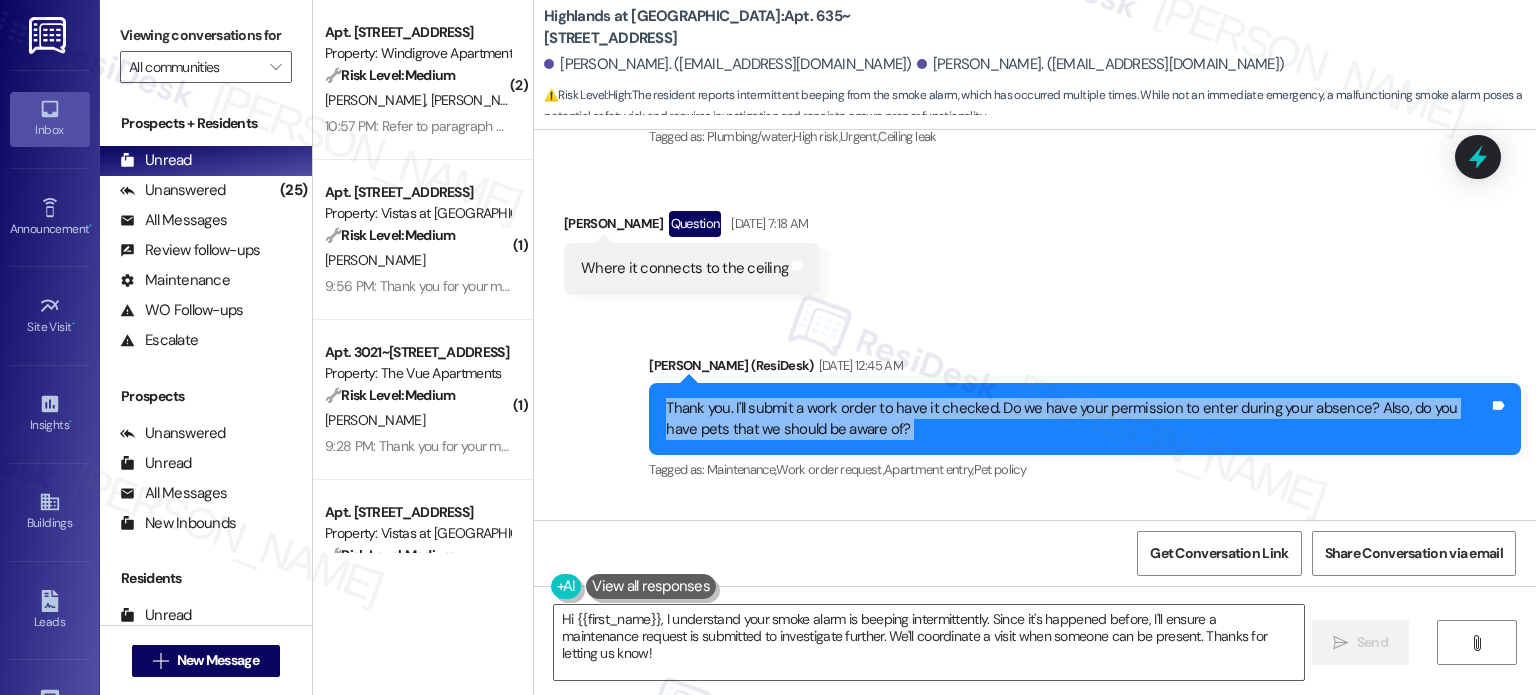 click on "Thank you. I'll submit a work order to have it checked. Do we have your permission to enter during your absence? Also, do you have pets that we should be aware of?" at bounding box center (1077, 419) 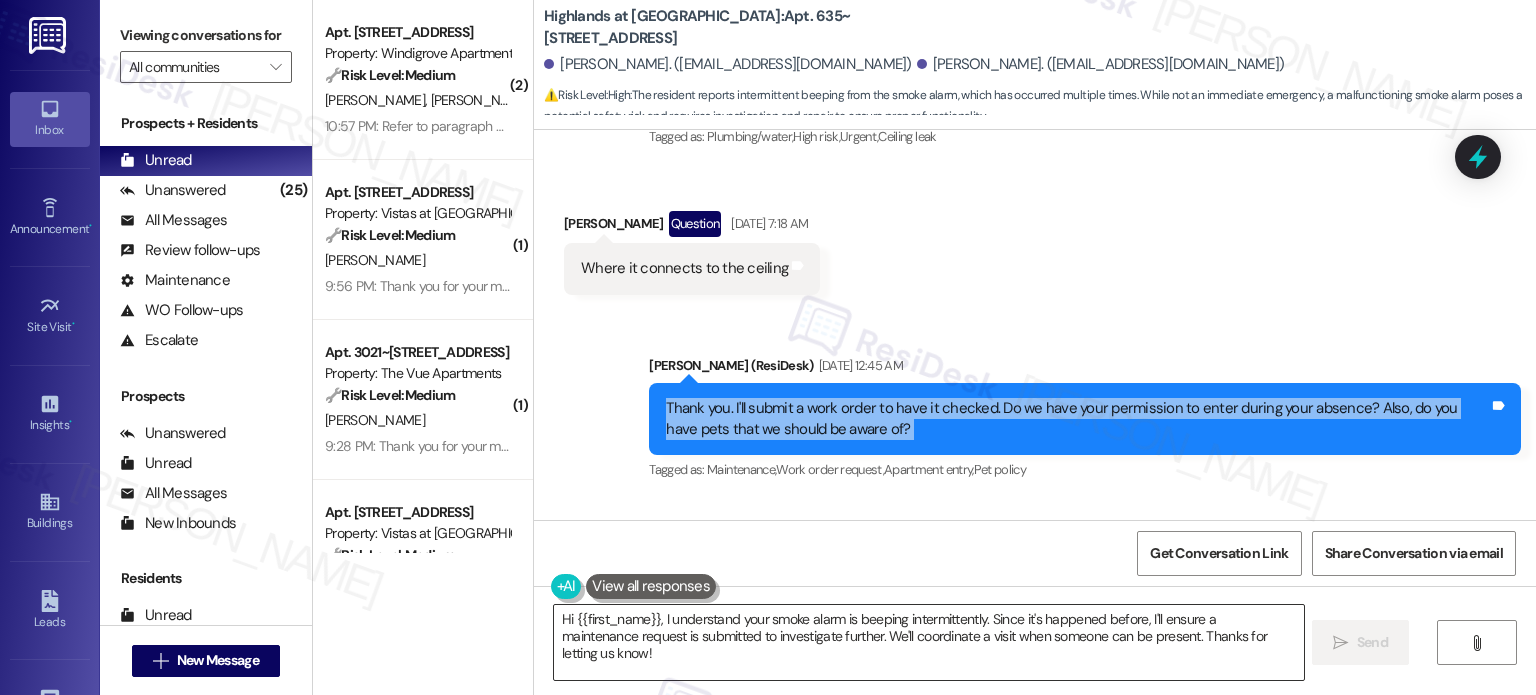 click on "Hi {{first_name}}, I understand your smoke alarm is beeping intermittently. Since it's happened before, I'll ensure a maintenance request is submitted to investigate further. We'll coordinate a visit when someone can be present. Thanks for letting us know!" at bounding box center (928, 642) 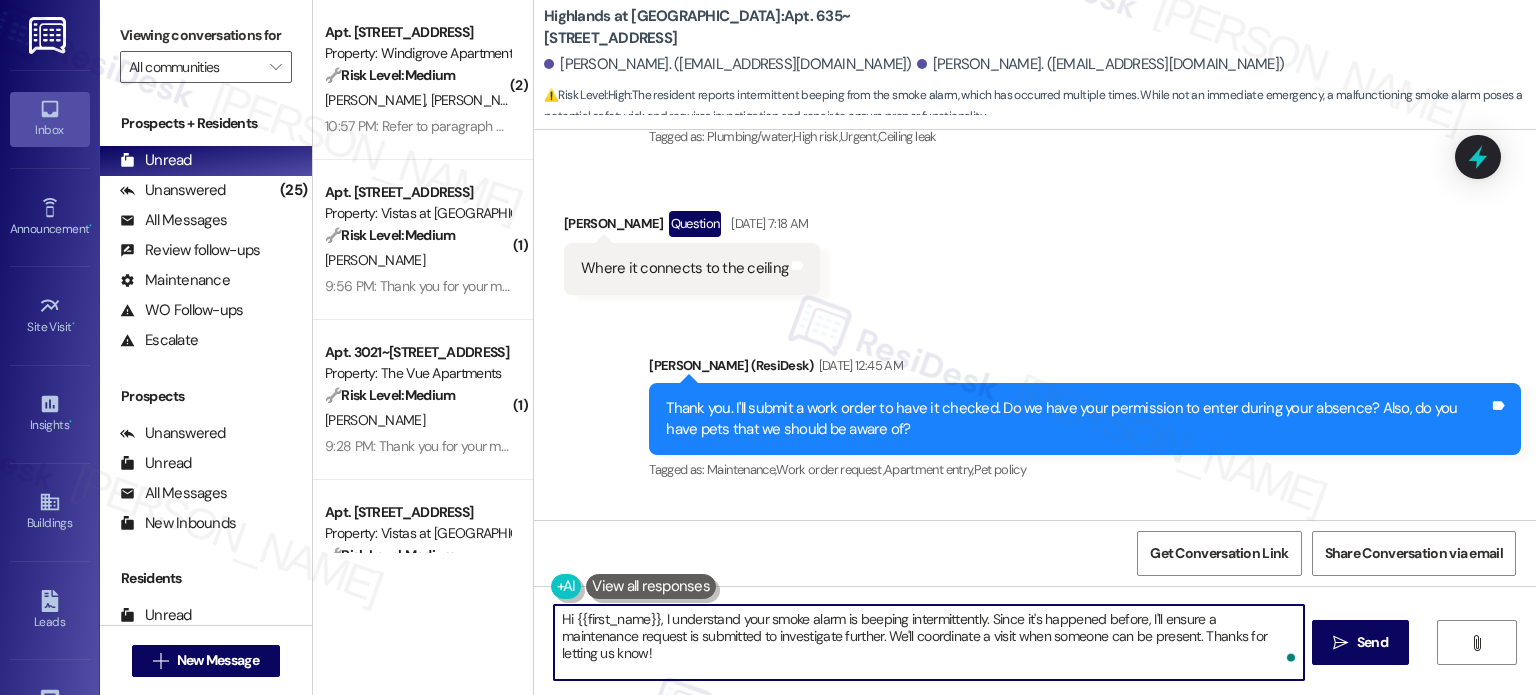 click on "Hi {{first_name}}, I understand your smoke alarm is beeping intermittently. Since it's happened before, I'll ensure a maintenance request is submitted to investigate further. We'll coordinate a visit when someone can be present. Thanks for letting us know!" at bounding box center [928, 642] 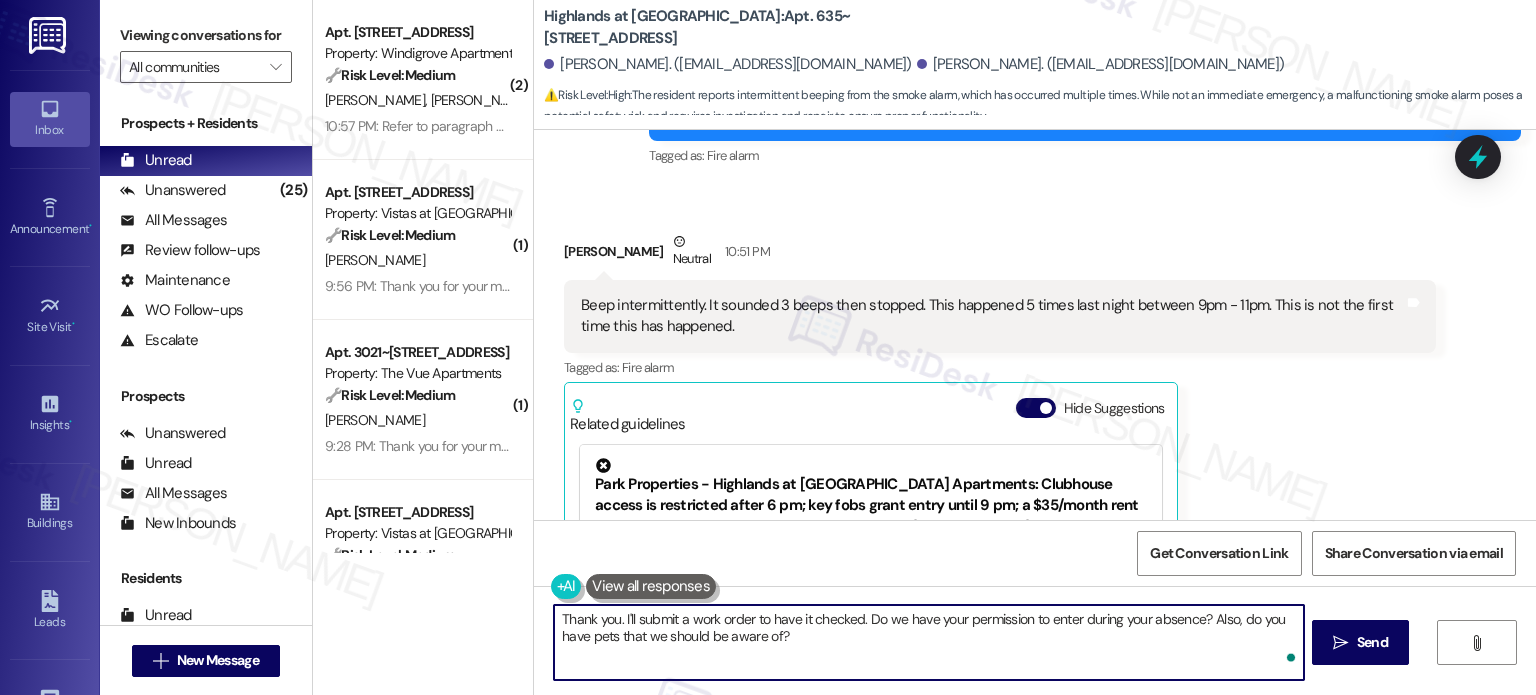 scroll, scrollTop: 29953, scrollLeft: 0, axis: vertical 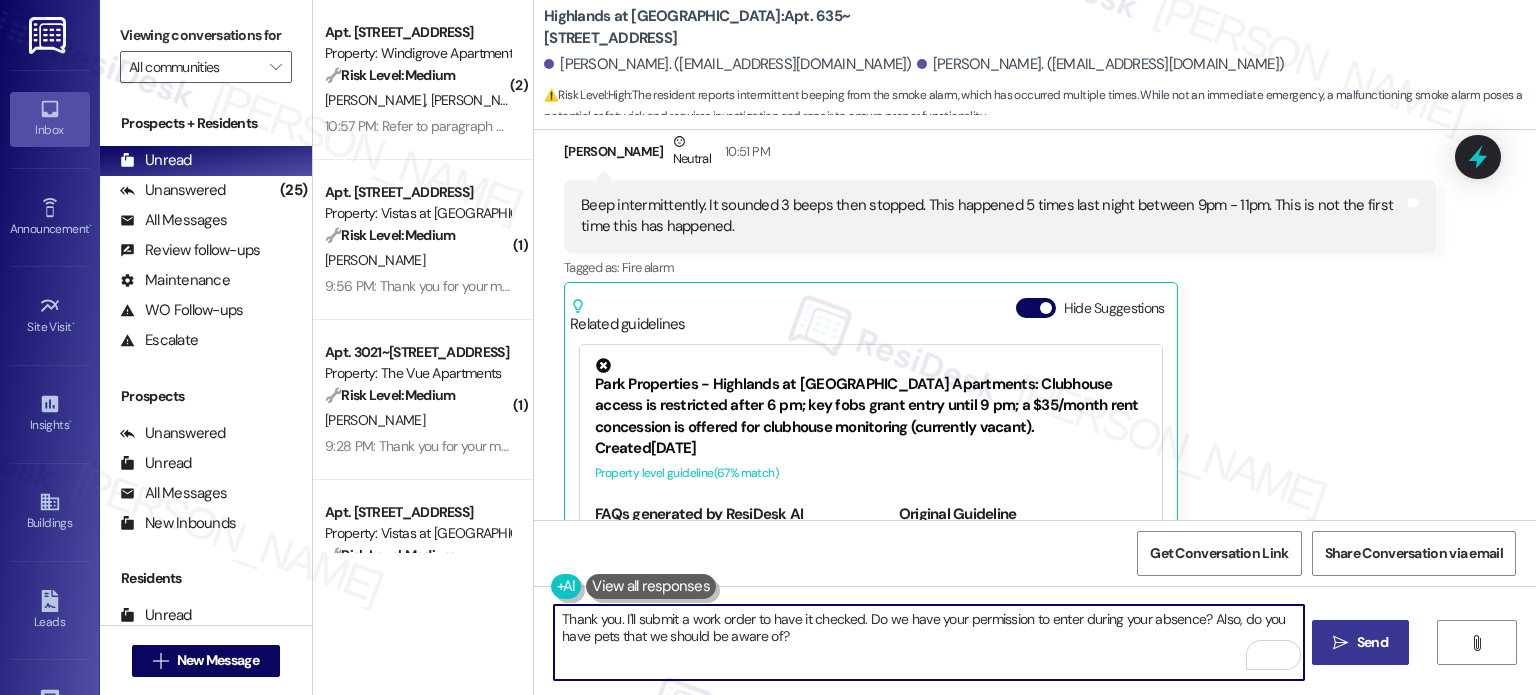 type on "Thank you. I'll submit a work order to have it checked. Do we have your permission to enter during your absence? Also, do you have pets that we should be aware of?" 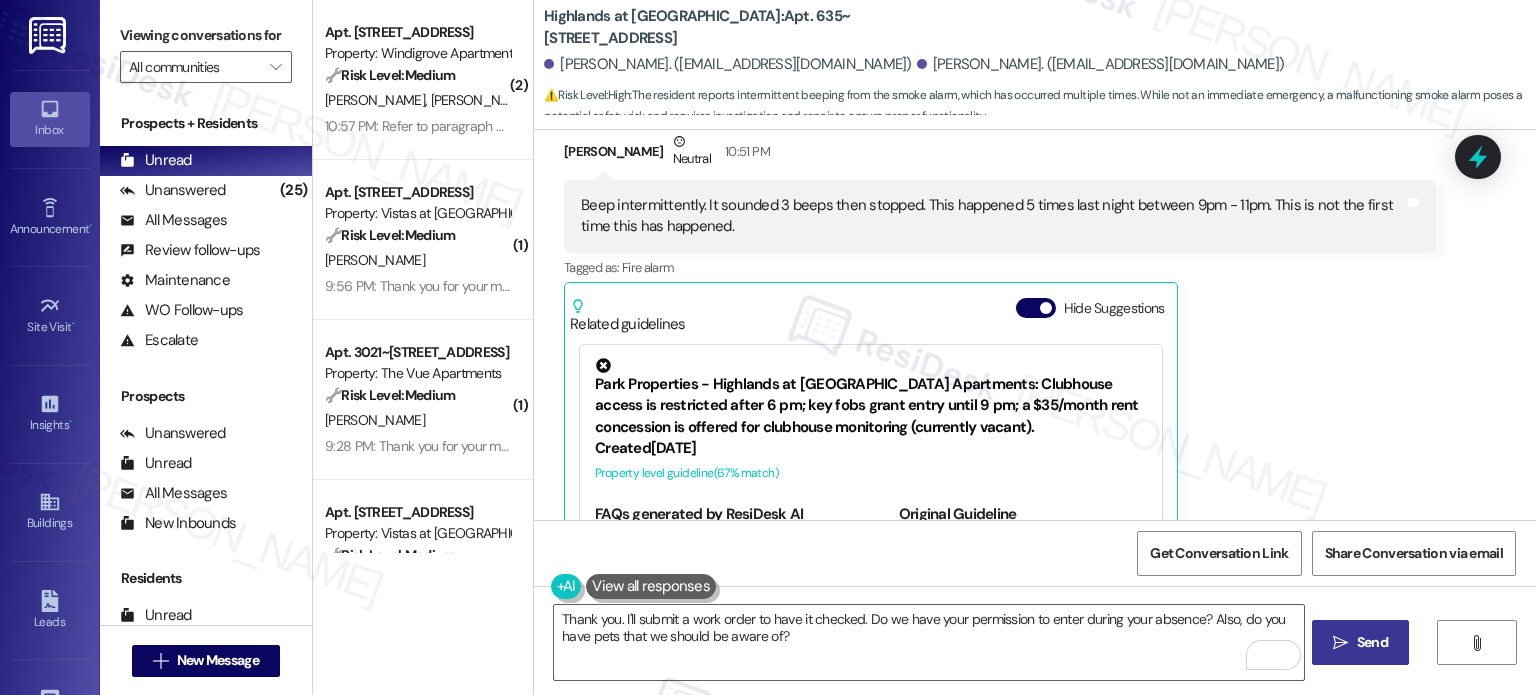 click on "Send" at bounding box center (1372, 642) 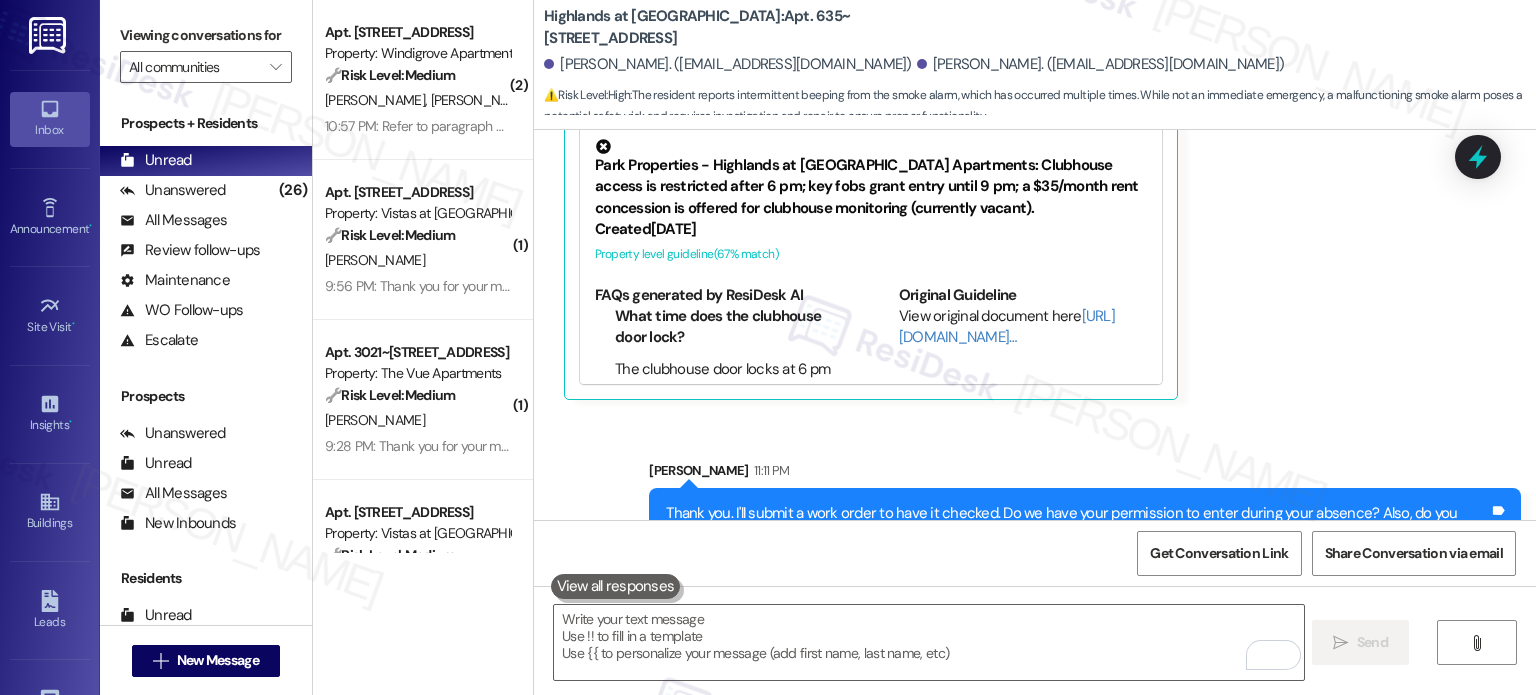 scroll, scrollTop: 30252, scrollLeft: 0, axis: vertical 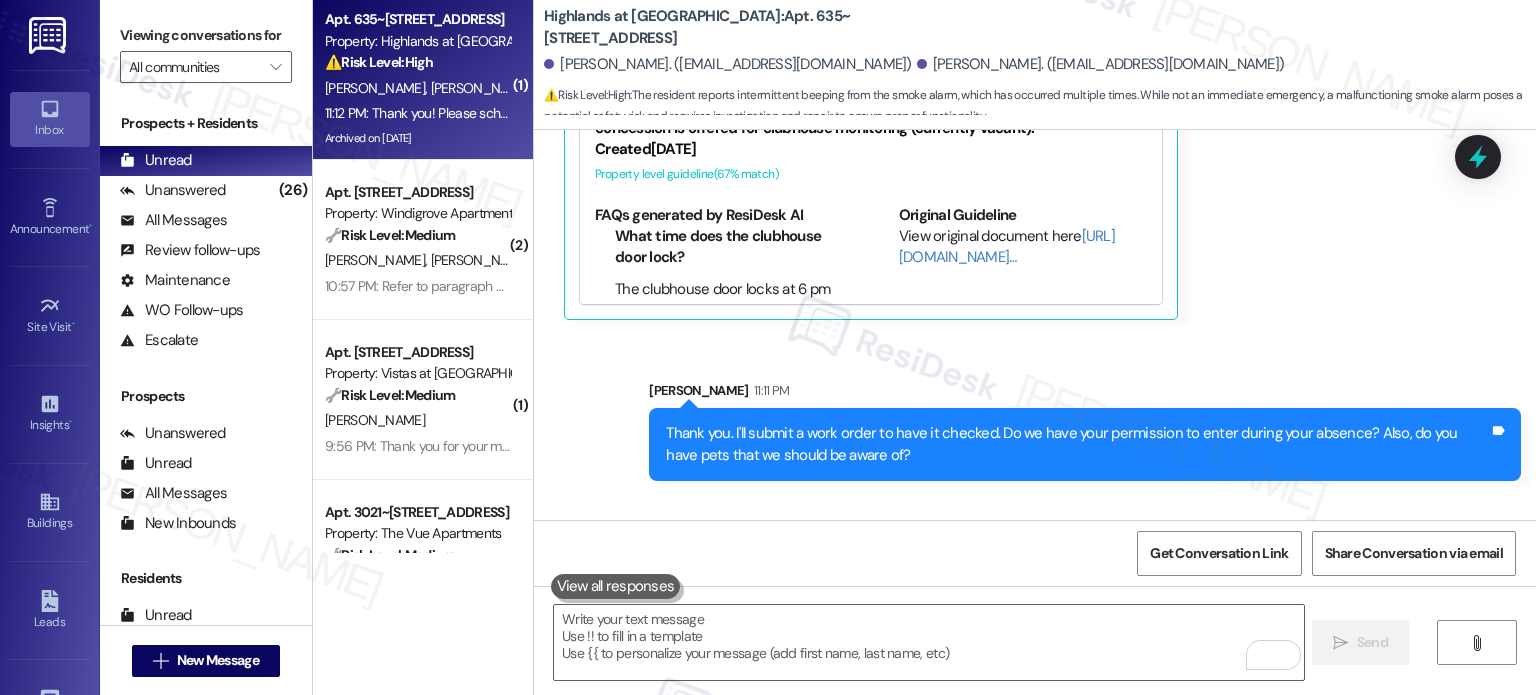 click on "Received via SMS [PERSON_NAME] 11:12 PM Thank you! Please schedule a visit. We have 2 dogs. Tags and notes" at bounding box center [1035, 565] 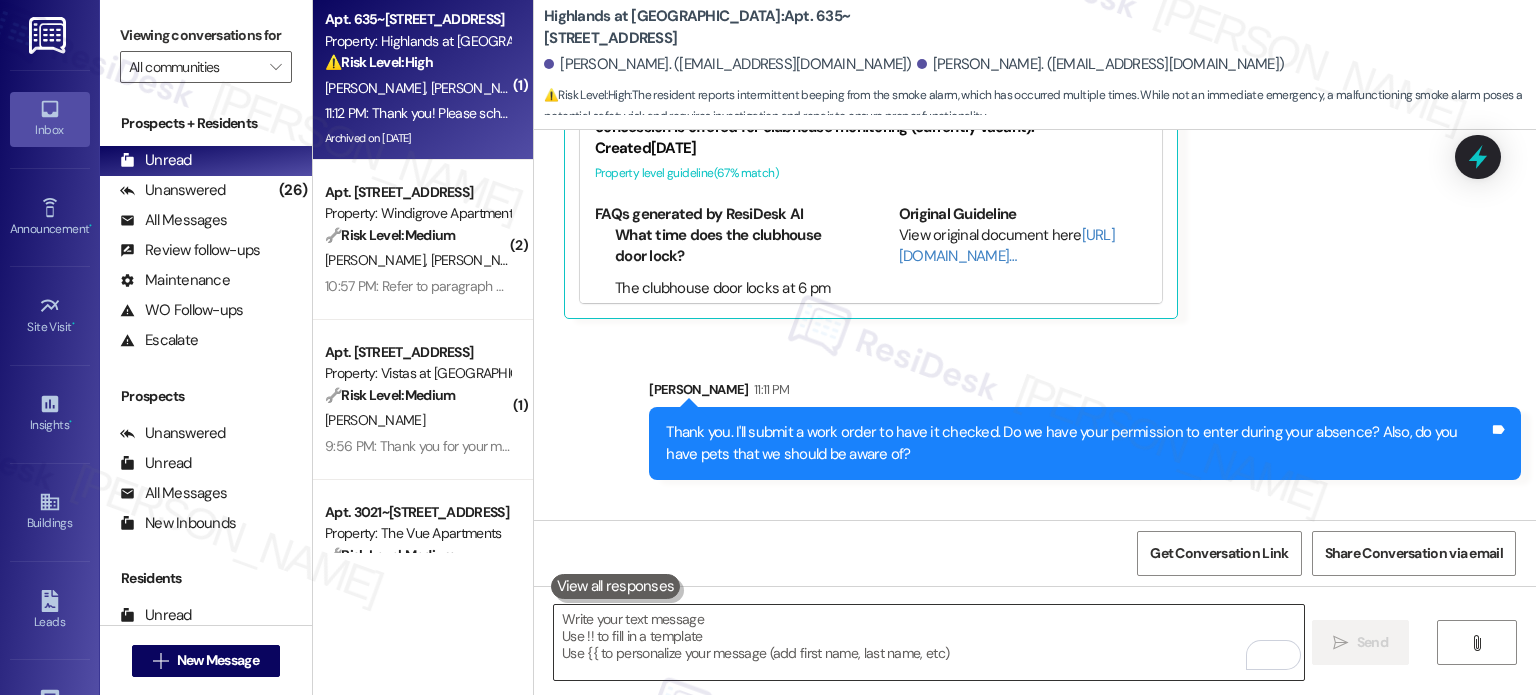 click at bounding box center [928, 642] 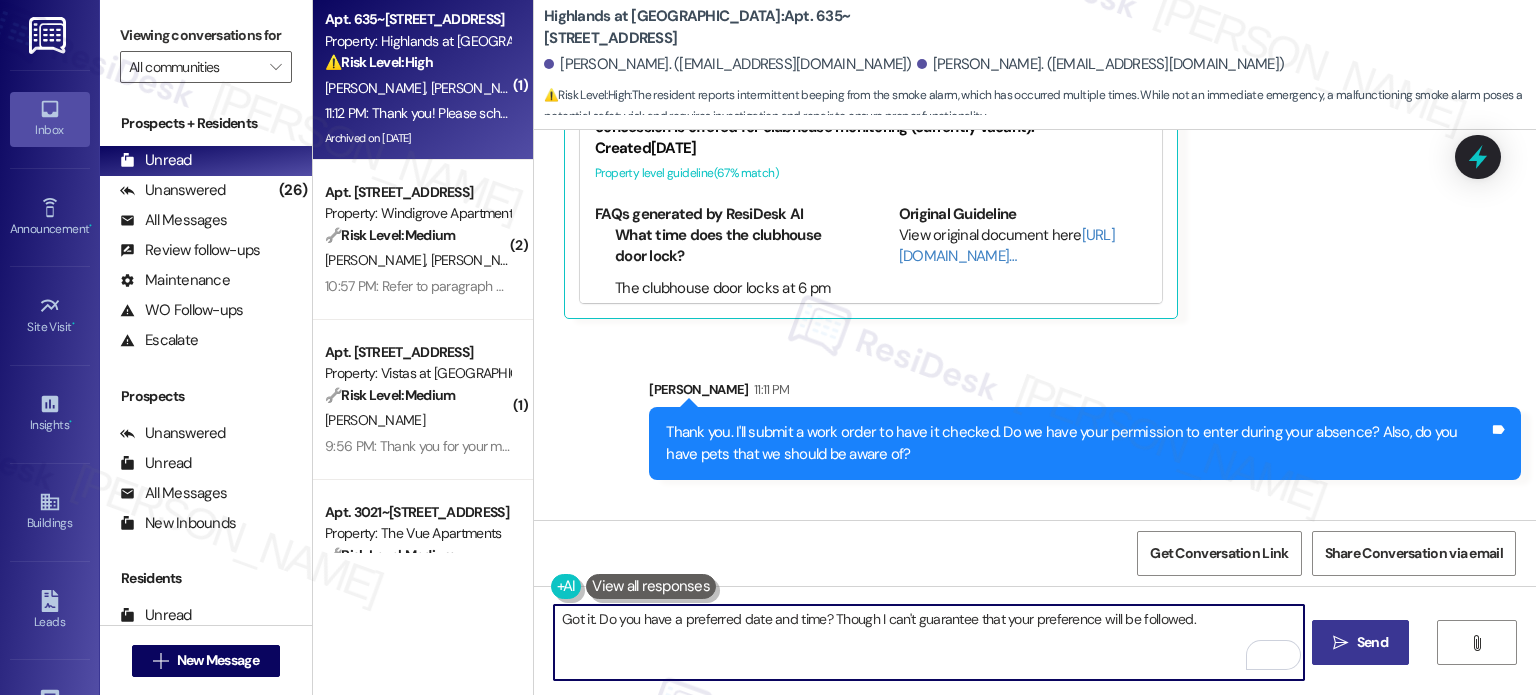 type on "Got it. Do you have a preferred date and time? Though I can't guarantee that your preference will be followed." 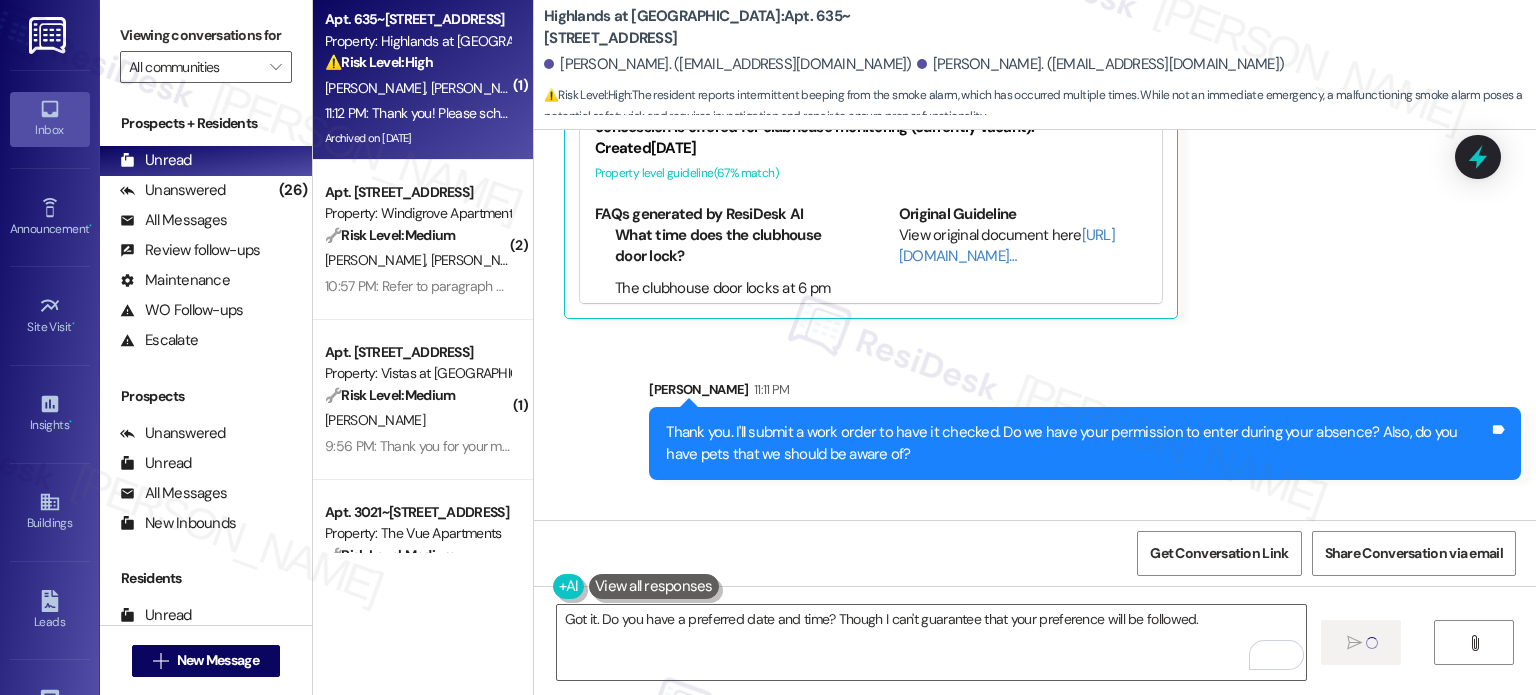 type 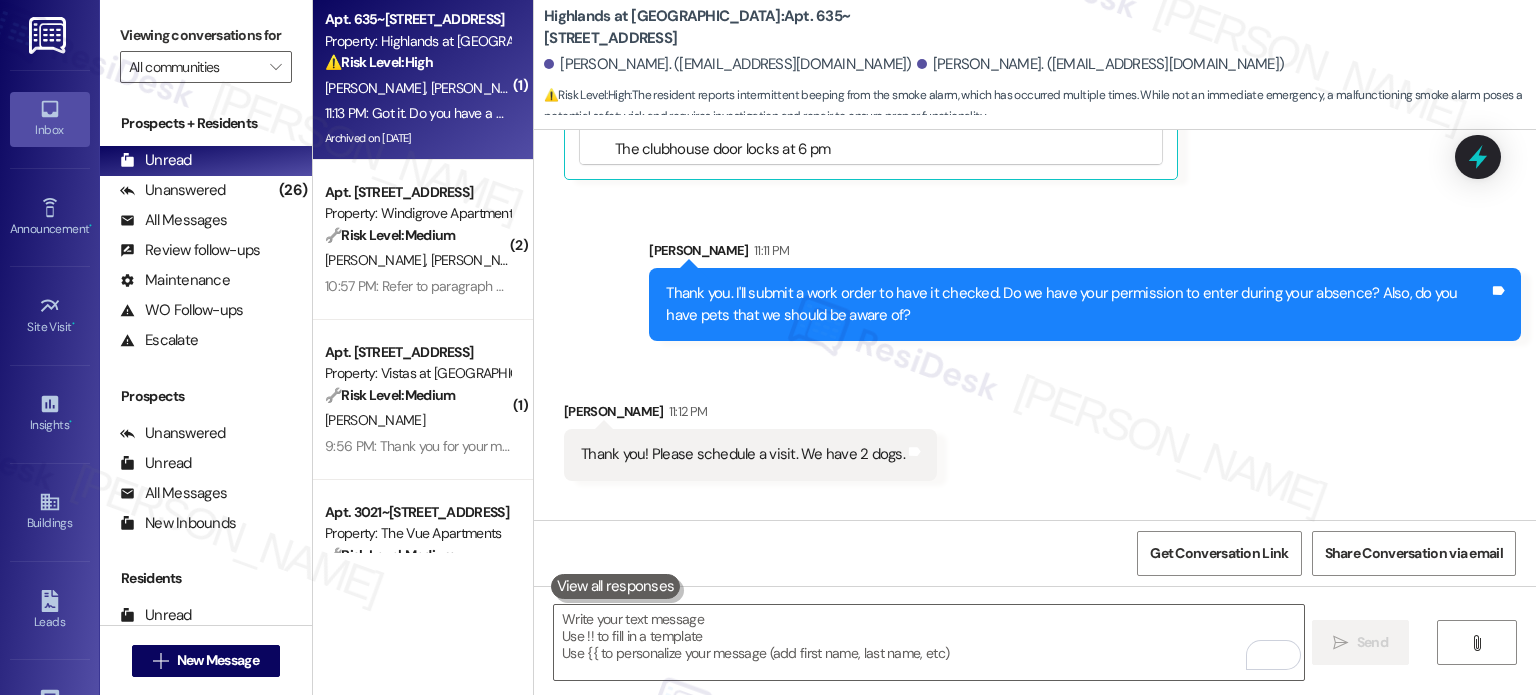 scroll, scrollTop: 30392, scrollLeft: 0, axis: vertical 